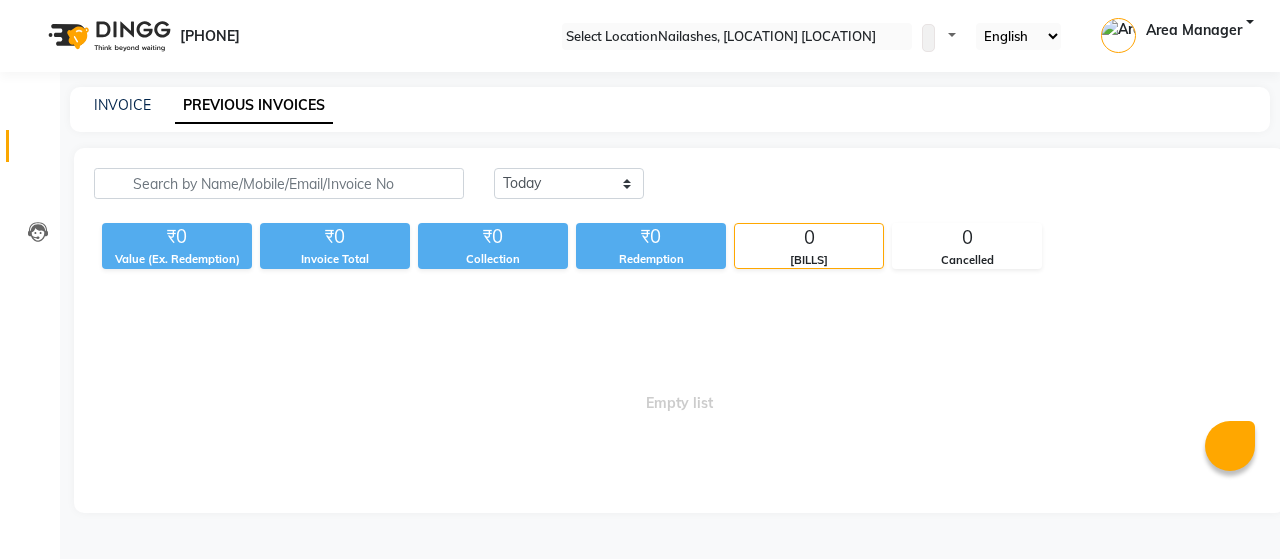 scroll, scrollTop: 0, scrollLeft: 0, axis: both 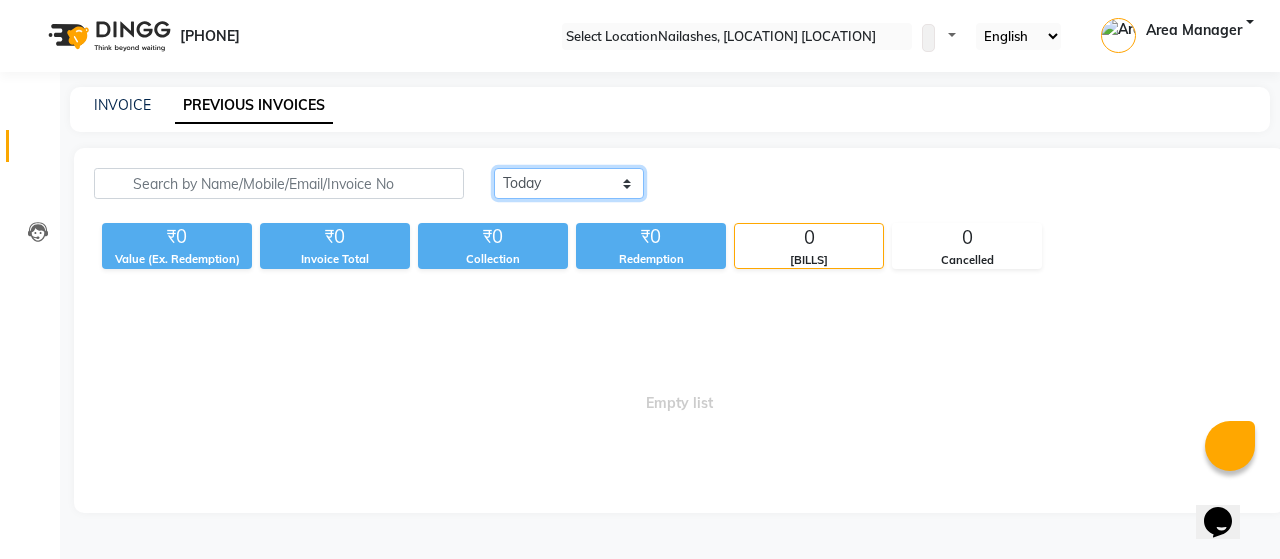 click on "Today Yesterday Custom Range" at bounding box center [569, 183] 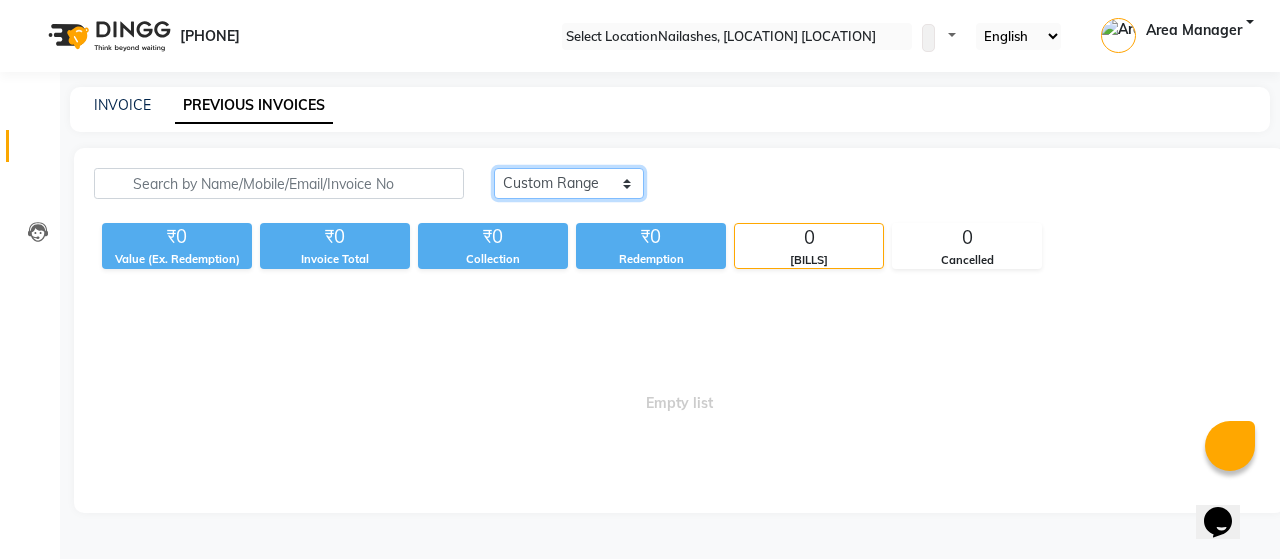click on "Today Yesterday Custom Range" at bounding box center (569, 183) 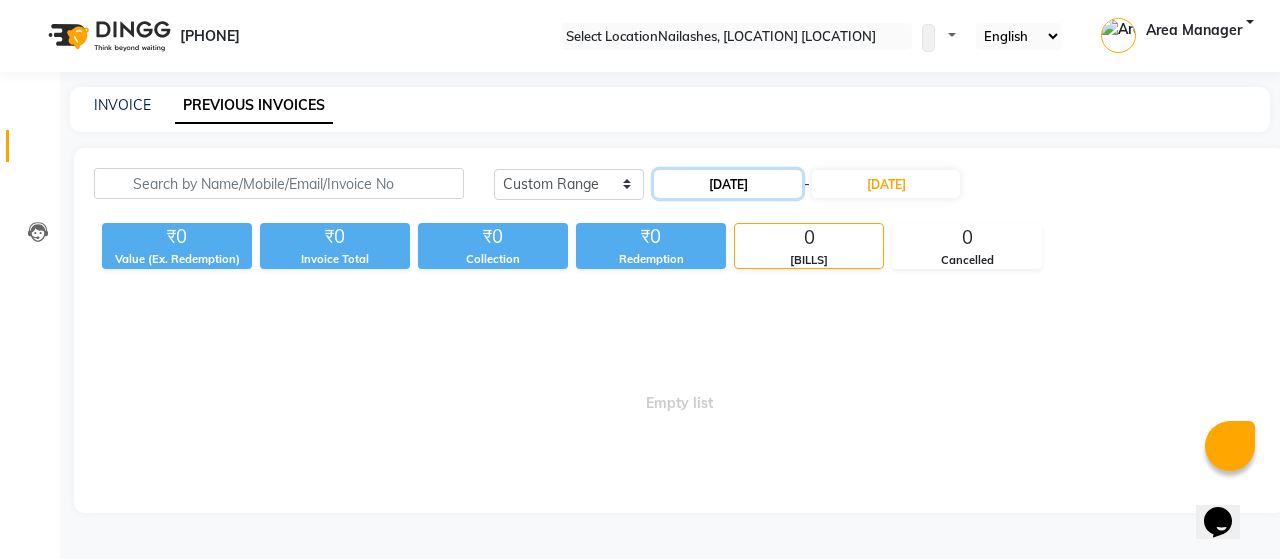 click on "[DATE]" at bounding box center (728, 184) 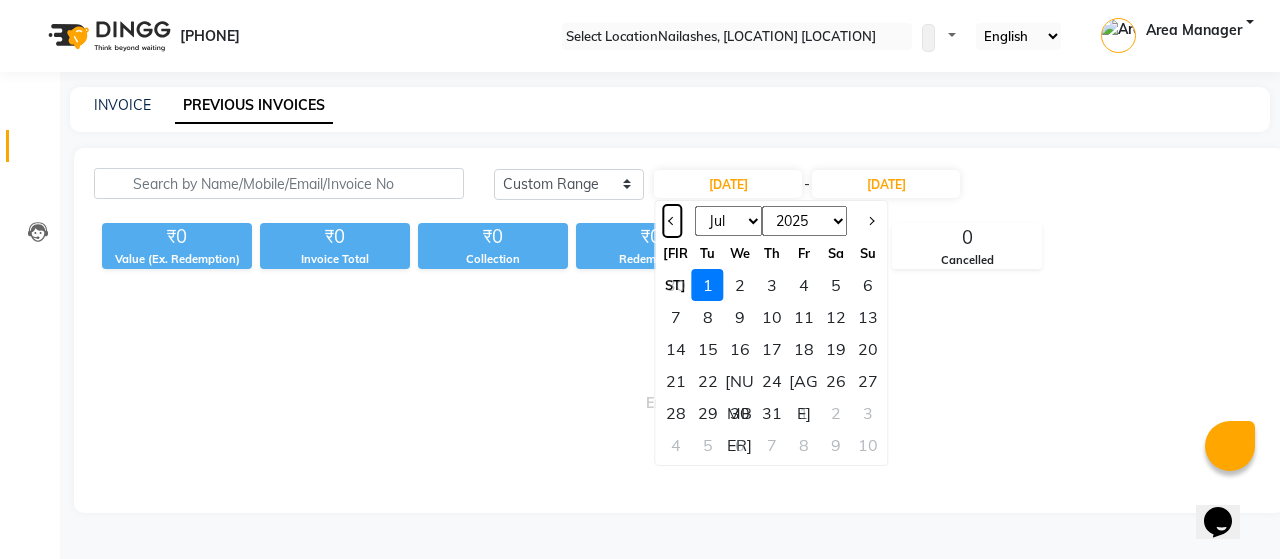 click at bounding box center (672, 221) 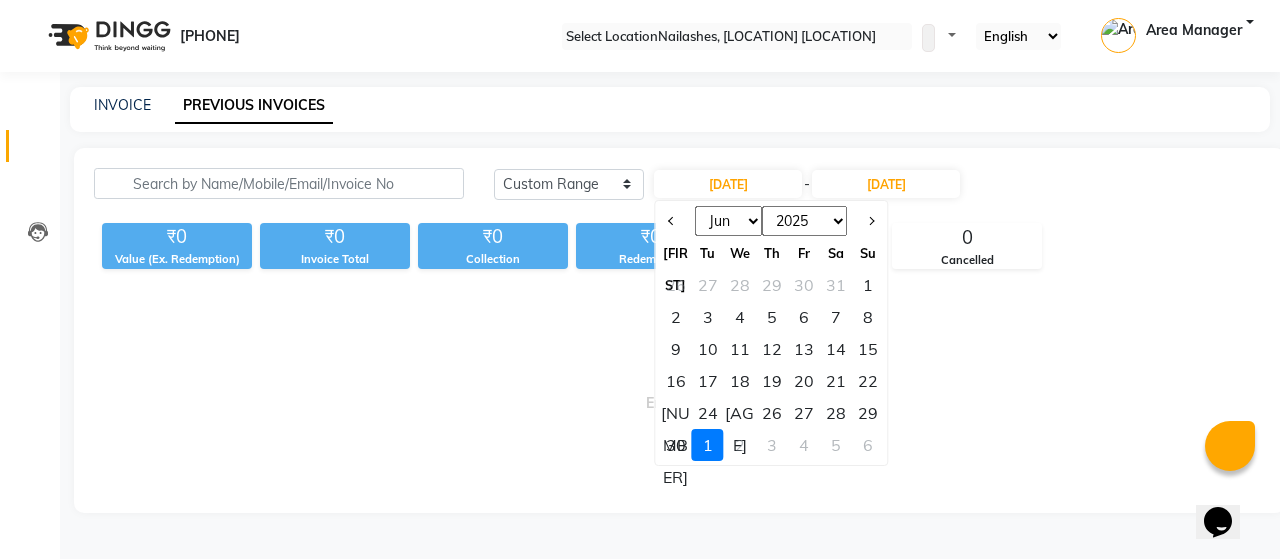 click at bounding box center [868, 221] 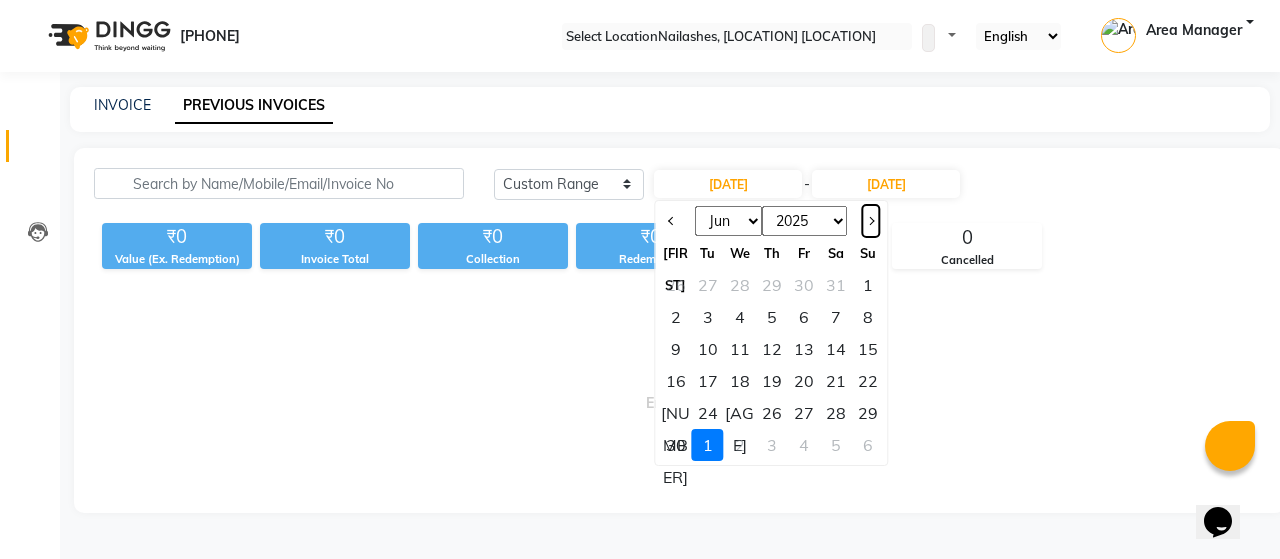 click at bounding box center [870, 221] 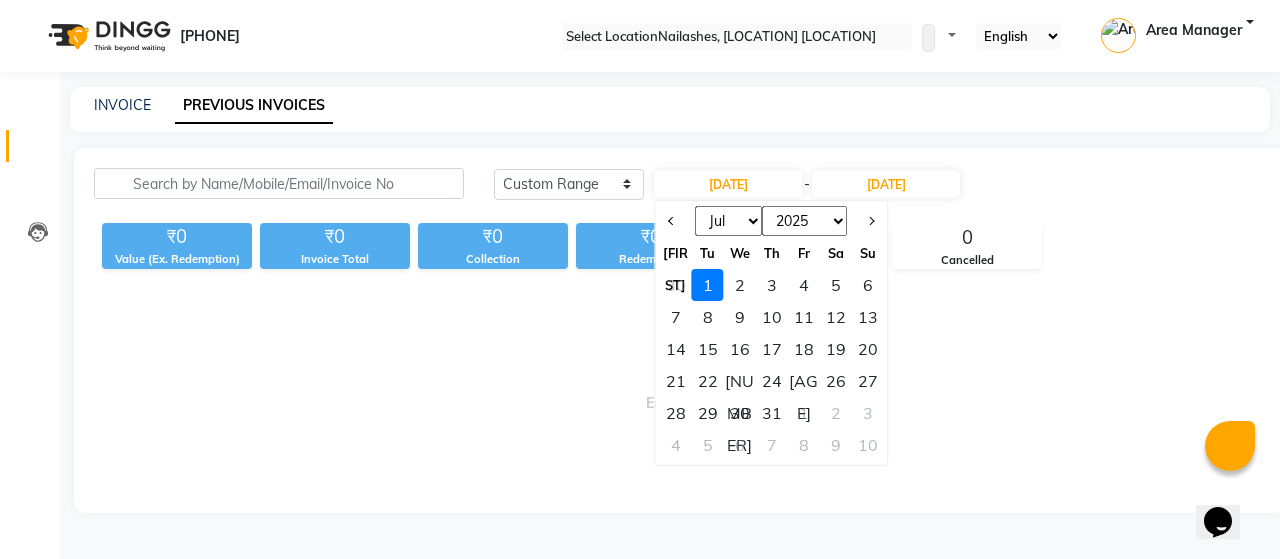 click on "2015 2016 2017 2018 2019 2020 2021 2022 2023 2024 2025 2026 2027 2028 2029 2030 2031 2032 2033 2034 2035" at bounding box center [805, 221] 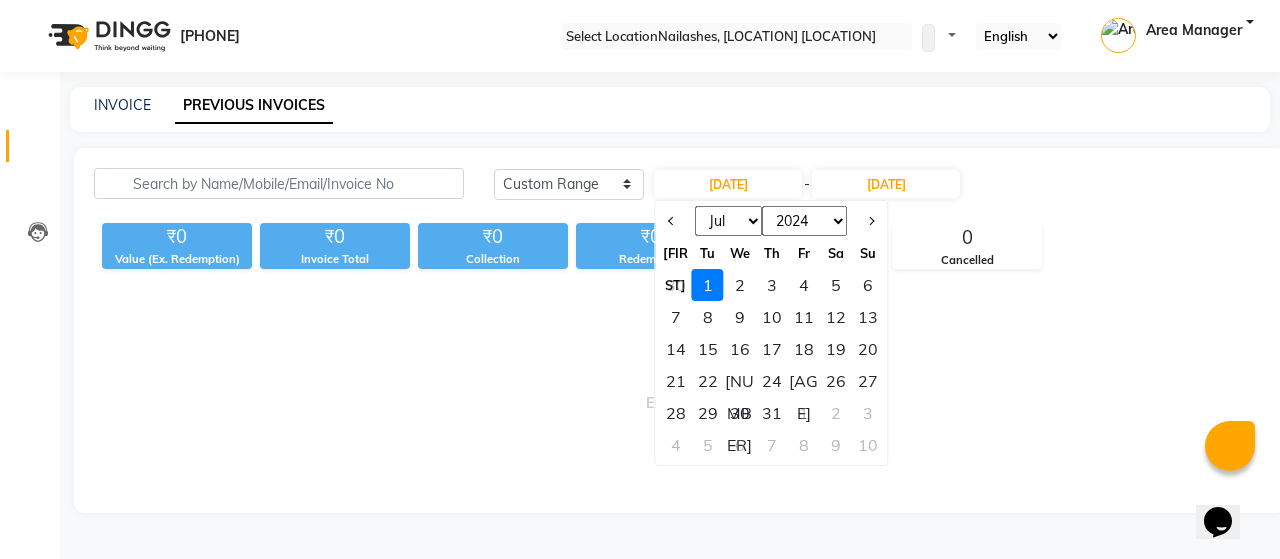 click on "2015 2016 2017 2018 2019 2020 2021 2022 2023 2024 2025 2026 2027 2028 2029 2030 2031 2032 2033 2034 2035" at bounding box center [805, 221] 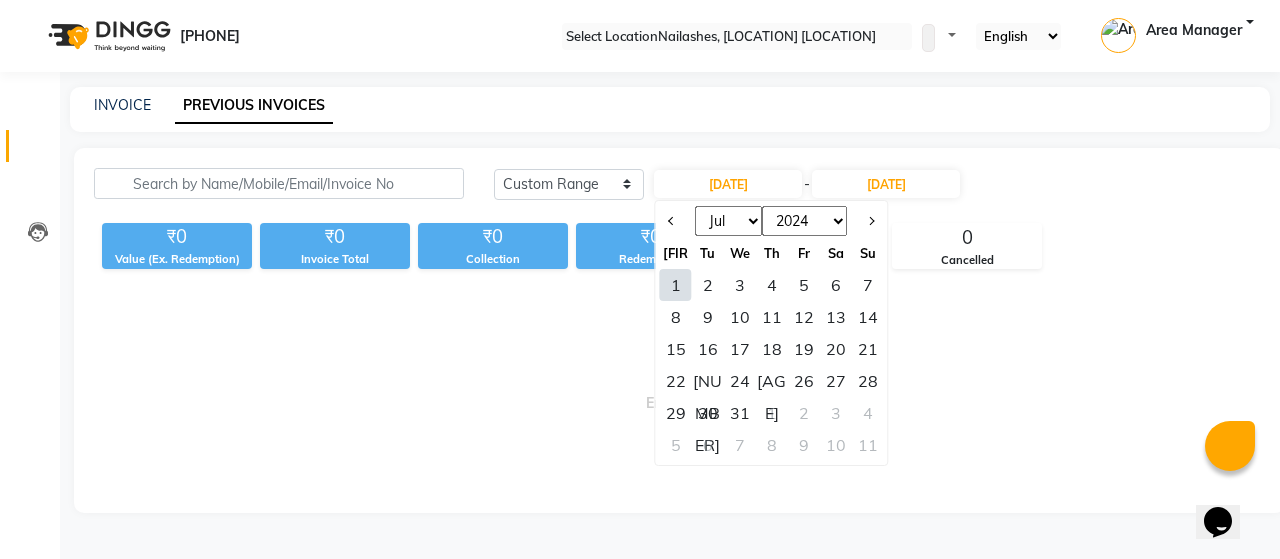 click on "1" at bounding box center (676, 285) 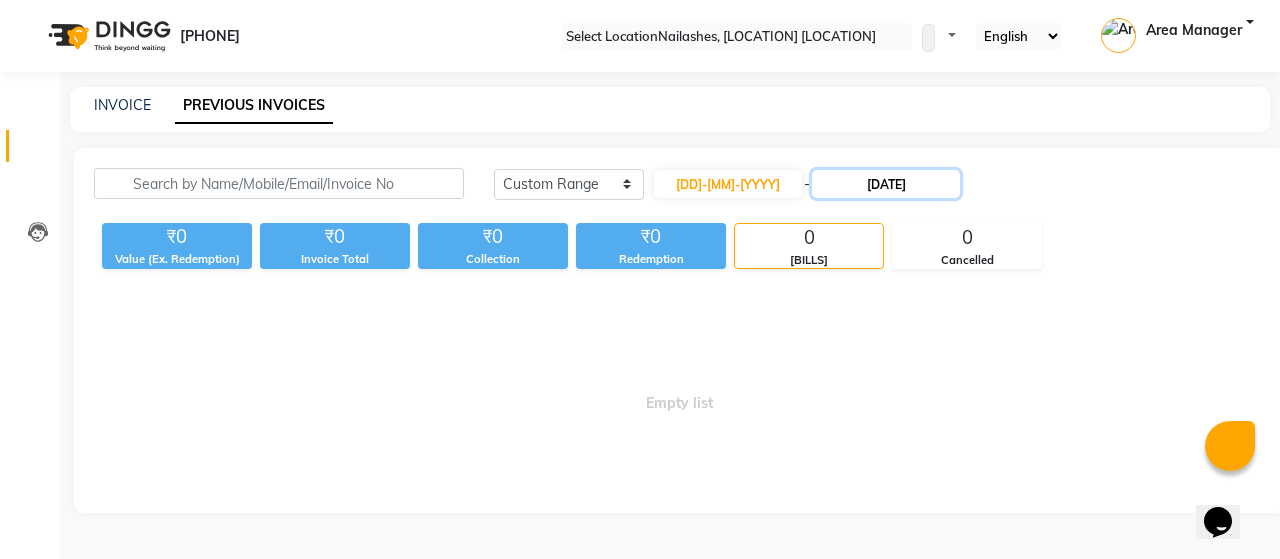 click on "[DD]-[MM]-[YYYY]" at bounding box center [886, 184] 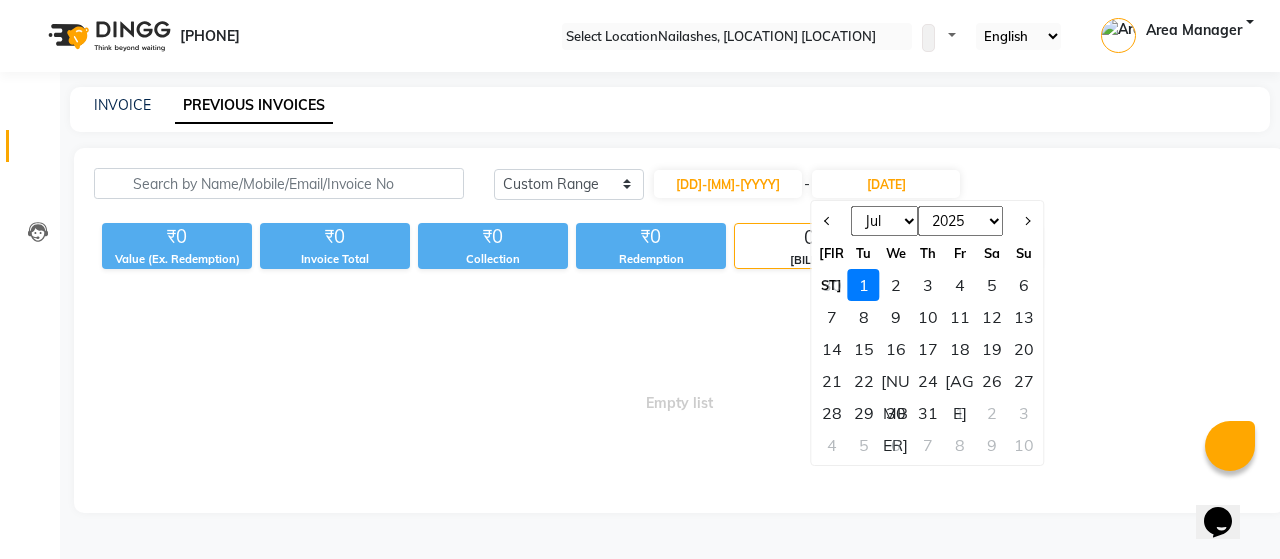 click on "2024 2025 2026 2027 2028 2029 2030 2031 2032 2033 2034 2035" at bounding box center (961, 221) 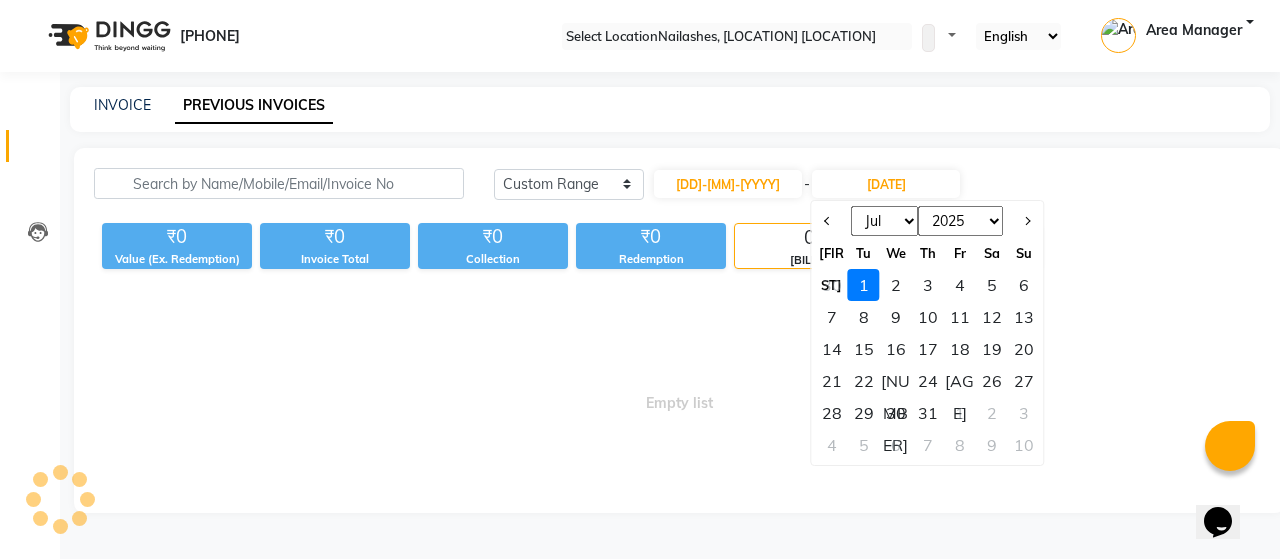 select on "2024" 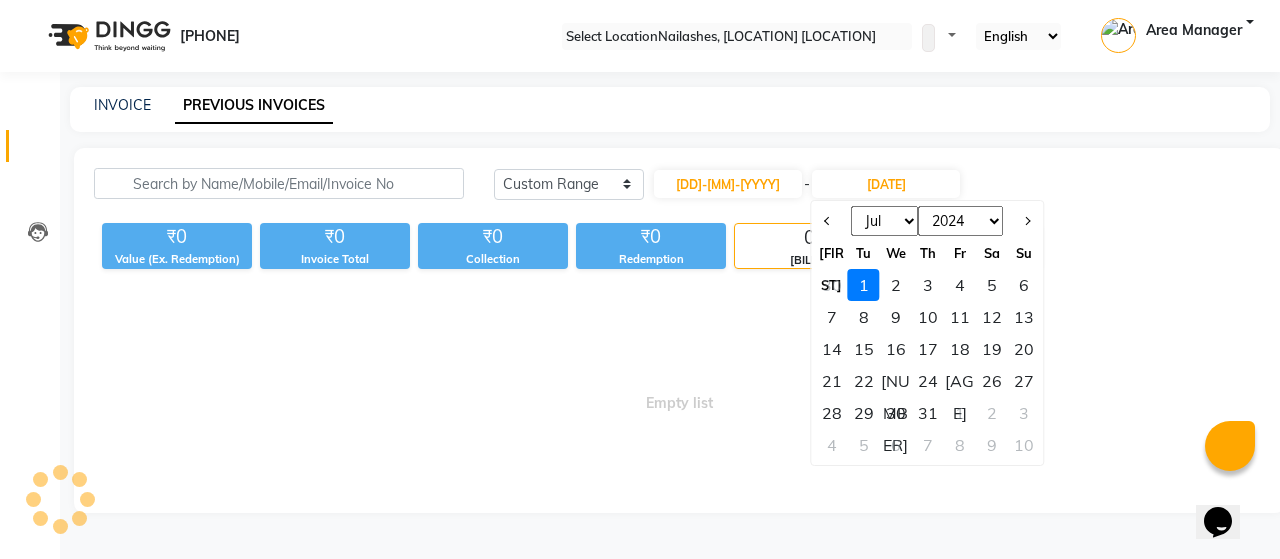click on "2024 2025 2026 2027 2028 2029 2030 2031 2032 2033 2034 2035" at bounding box center (961, 221) 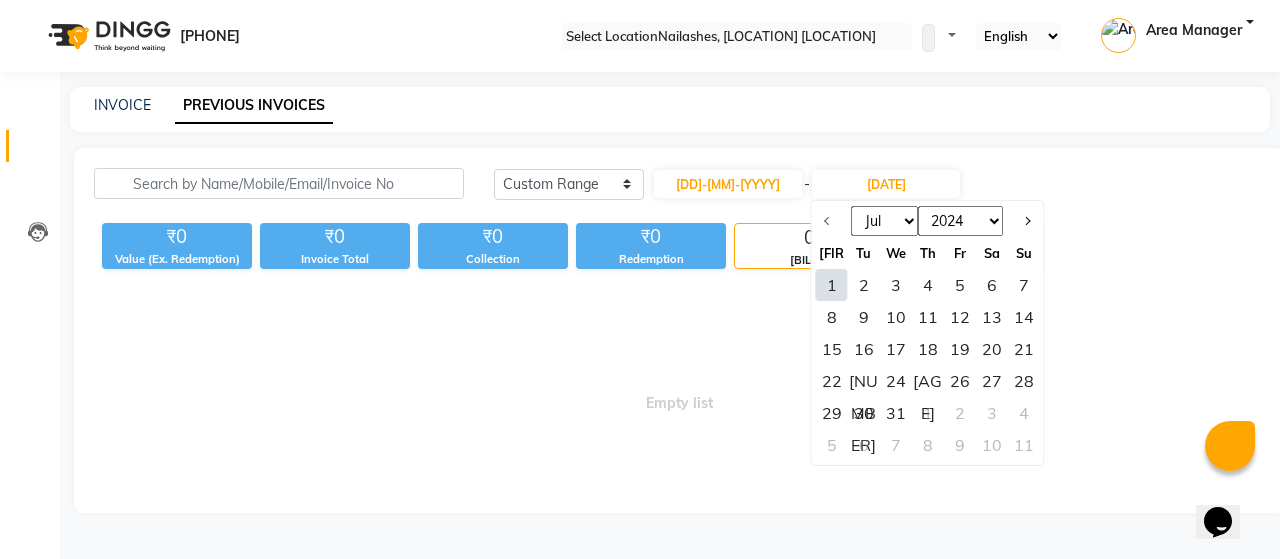 click on "31" at bounding box center (896, 413) 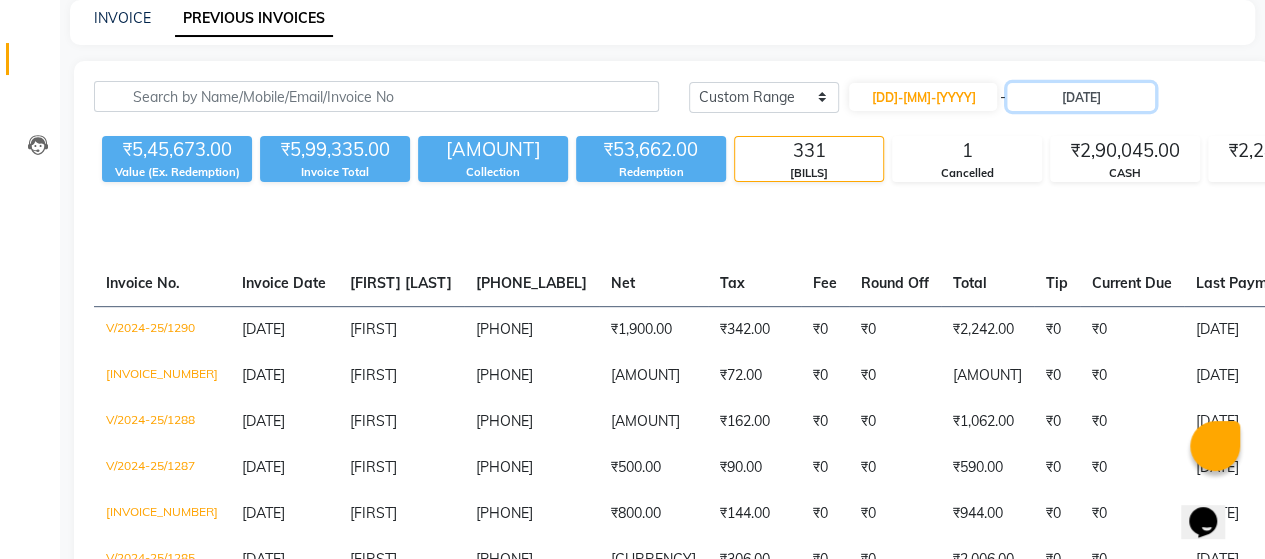 scroll, scrollTop: 88, scrollLeft: 0, axis: vertical 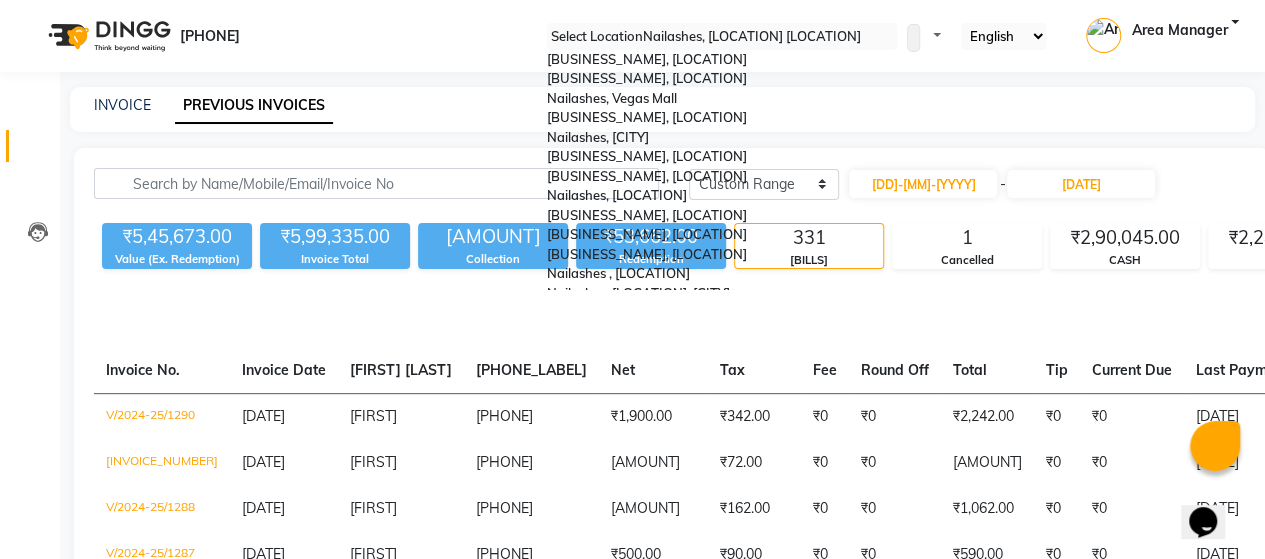 click at bounding box center (722, 37) 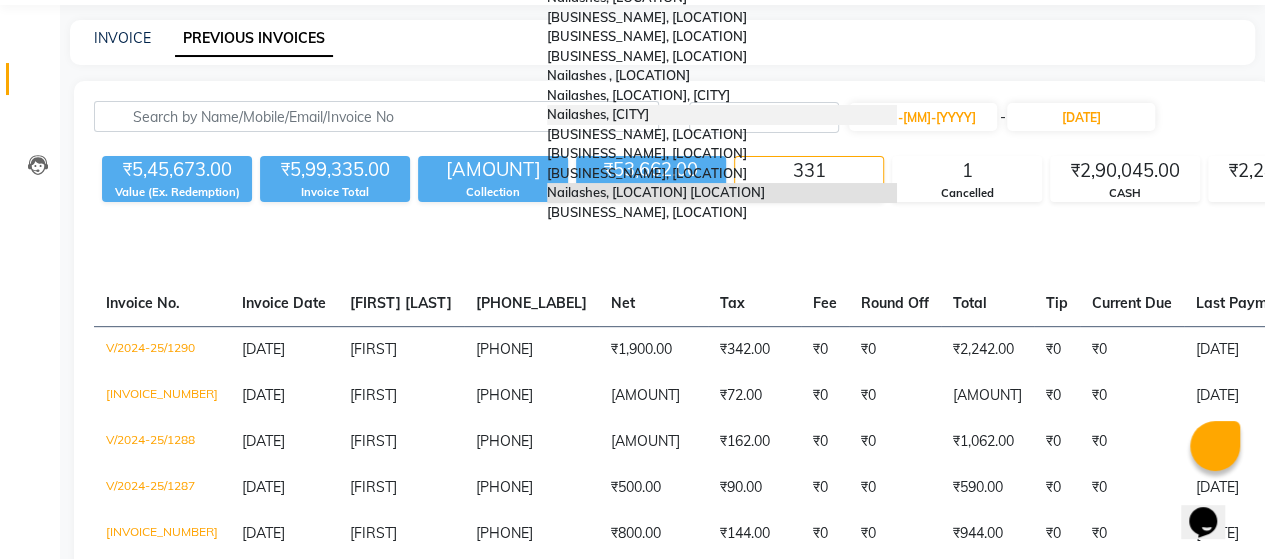 scroll, scrollTop: 64, scrollLeft: 0, axis: vertical 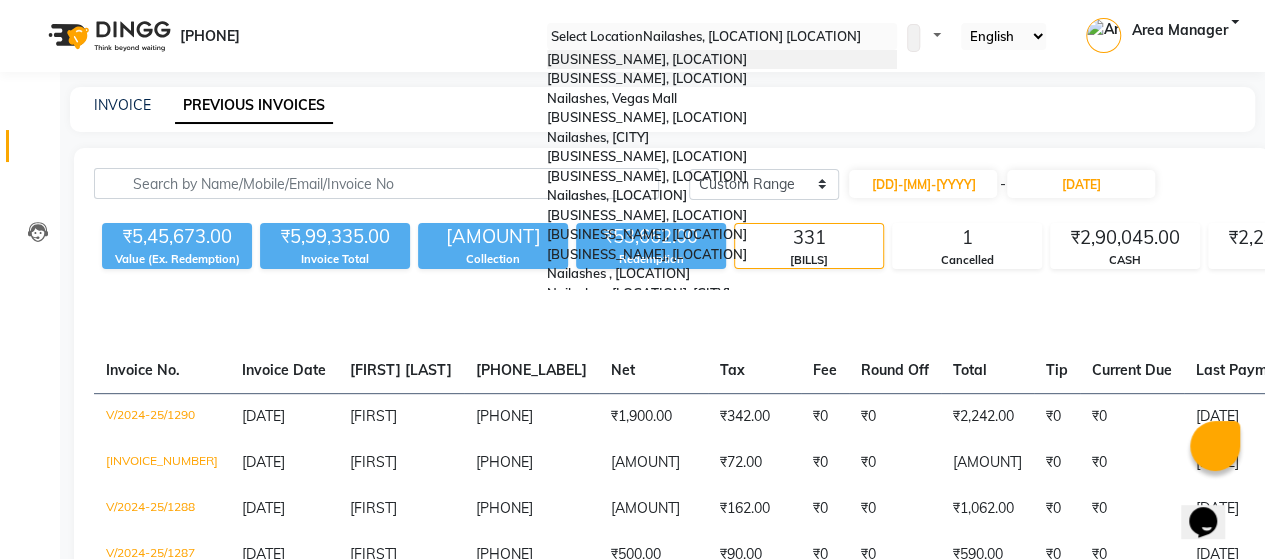click on "Nailashes, Harsh Vihar, Pitampura" at bounding box center [647, 59] 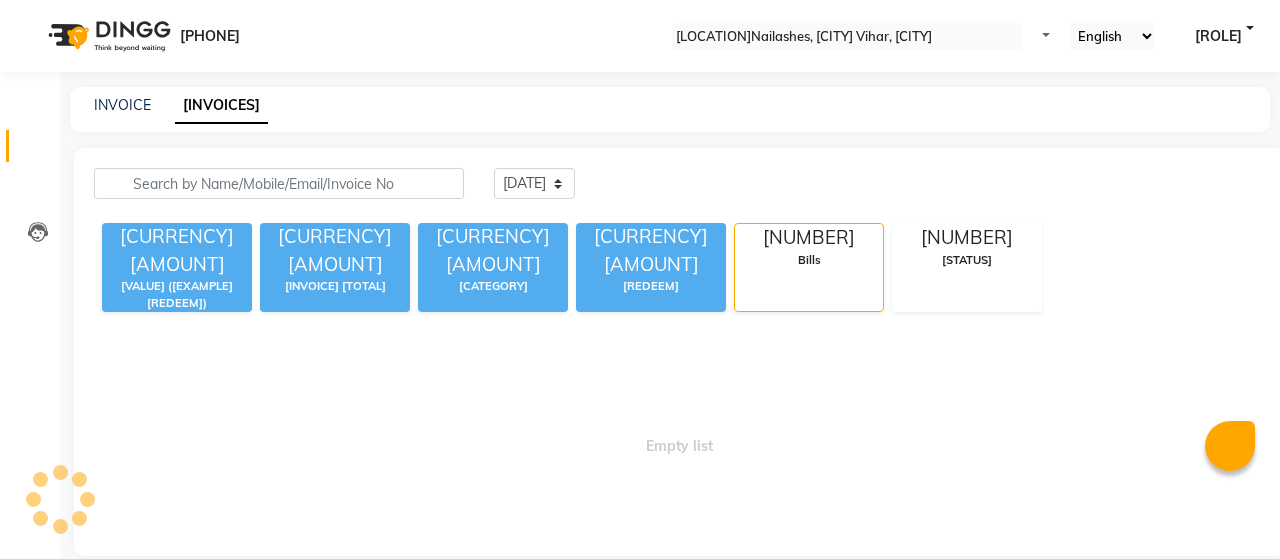 scroll, scrollTop: 0, scrollLeft: 0, axis: both 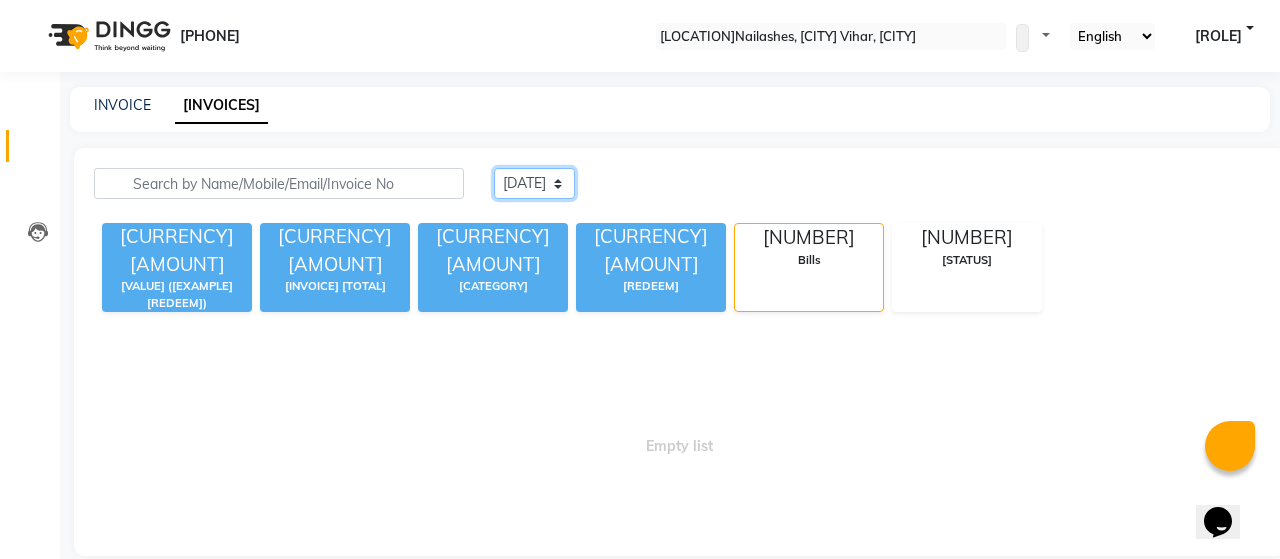 click on "Today Yesterday Custom Range" at bounding box center (534, 183) 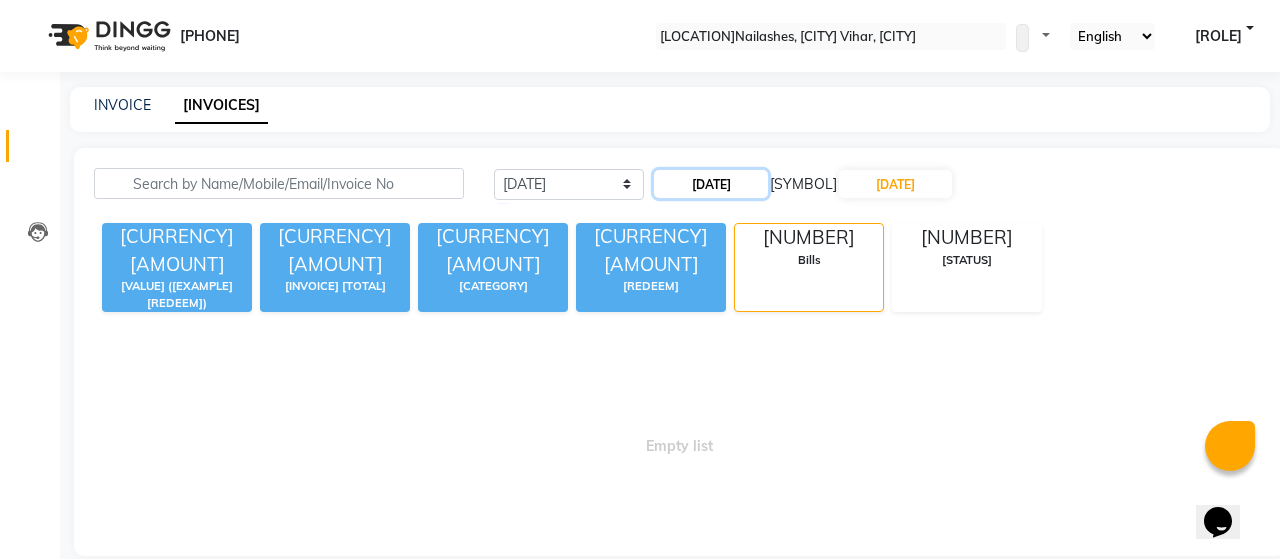 click on "[DATE]" at bounding box center [711, 184] 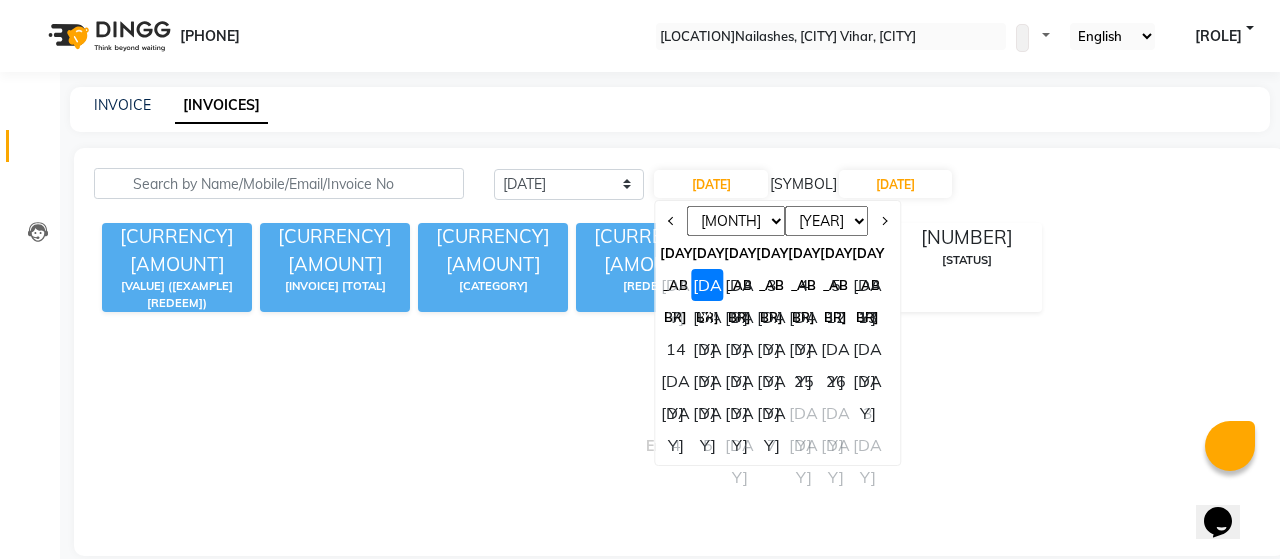 click on "[YEAR] [YEAR] [YEAR] [YEAR] [YEAR] [YEAR] [YEAR] [YEAR] [YEAR] [YEAR] [YEAR] [YEAR] [YEAR] [YEAR] [YEAR] [YEAR] [YEAR] [YEAR] [YEAR] [YEAR]" at bounding box center (827, 221) 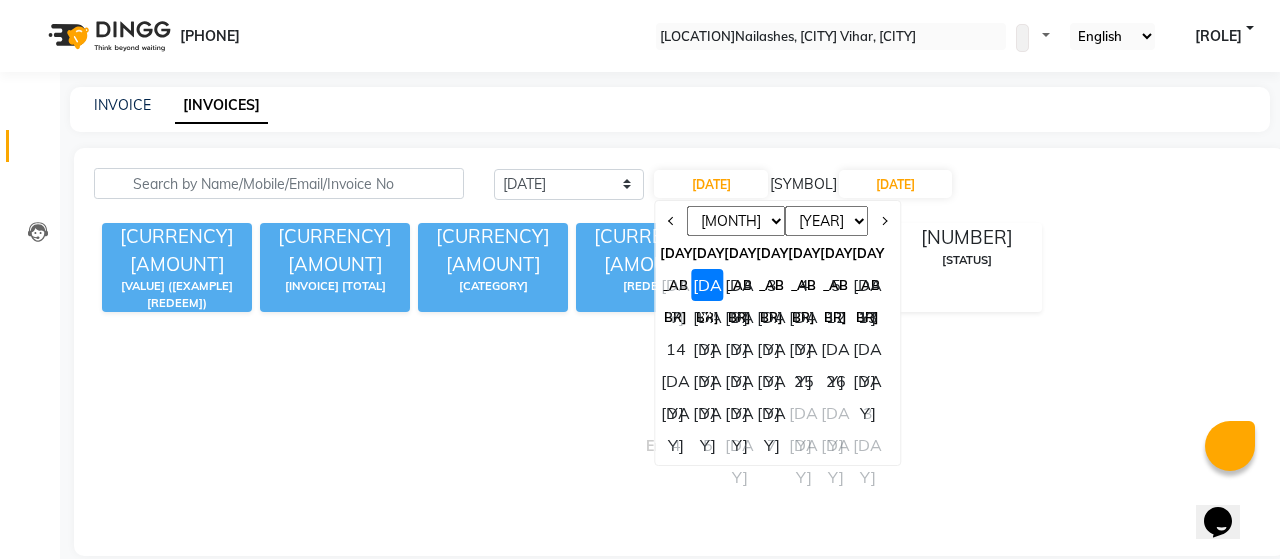 select on "2024" 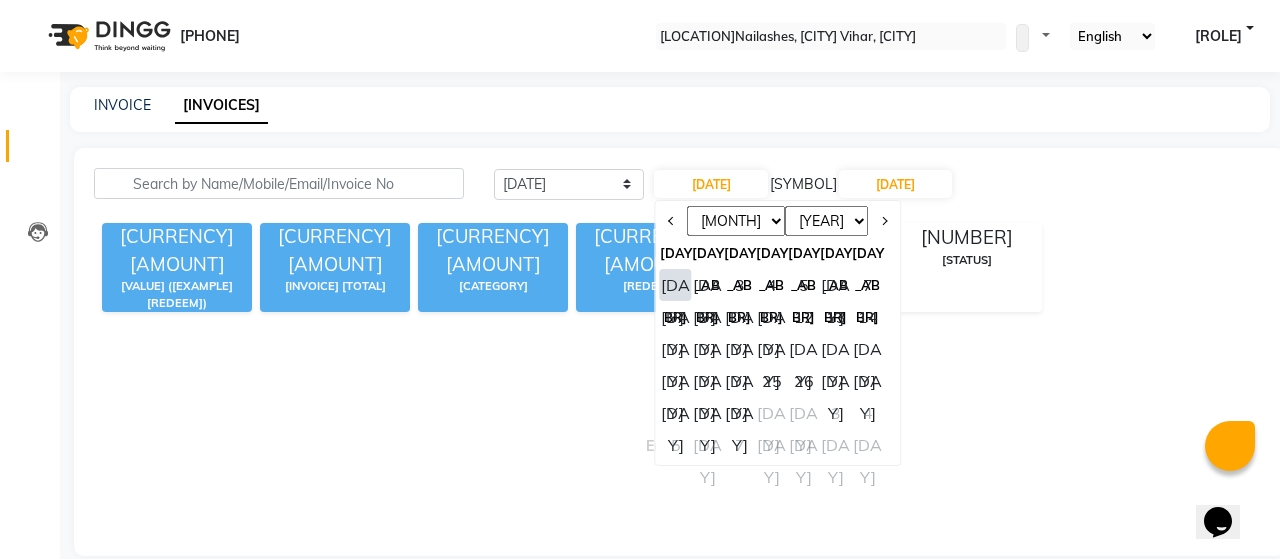 click on "1" at bounding box center (676, 285) 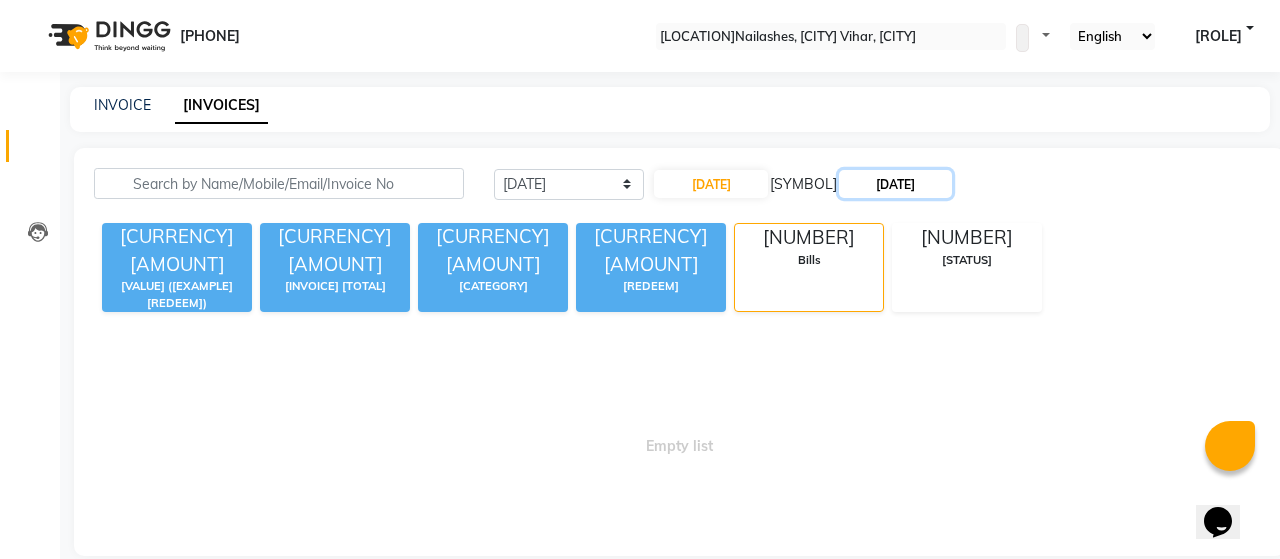 click on "[DD]-[MM]-[YYYY]" at bounding box center [896, 184] 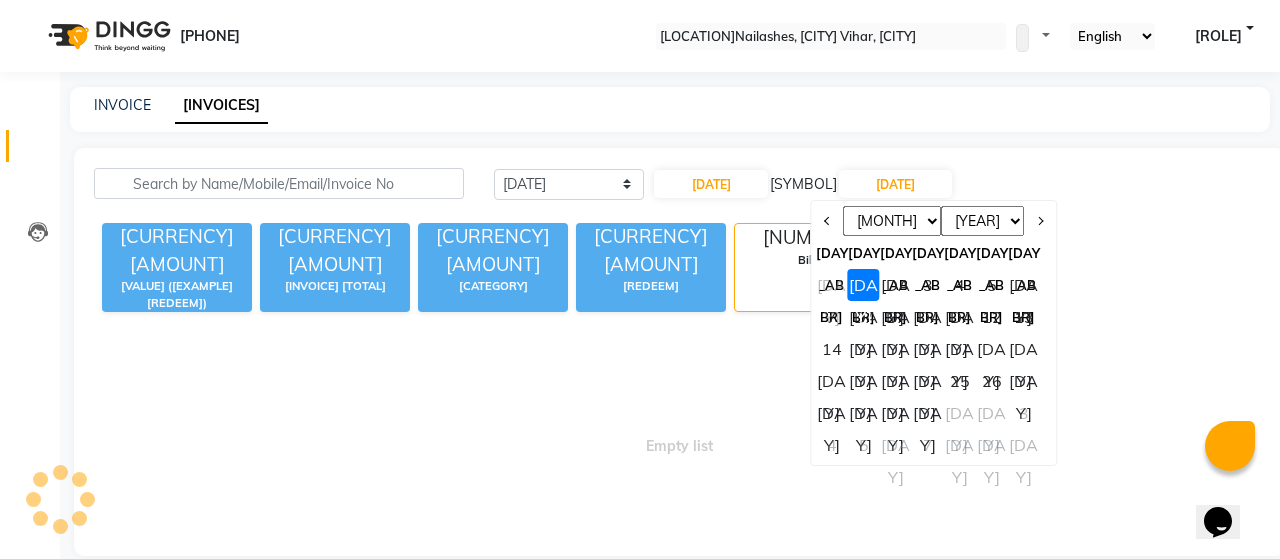click on "2024 2025 2026 2027 2028 2029 2030 2031 2032 2033 2034 2035" at bounding box center [983, 221] 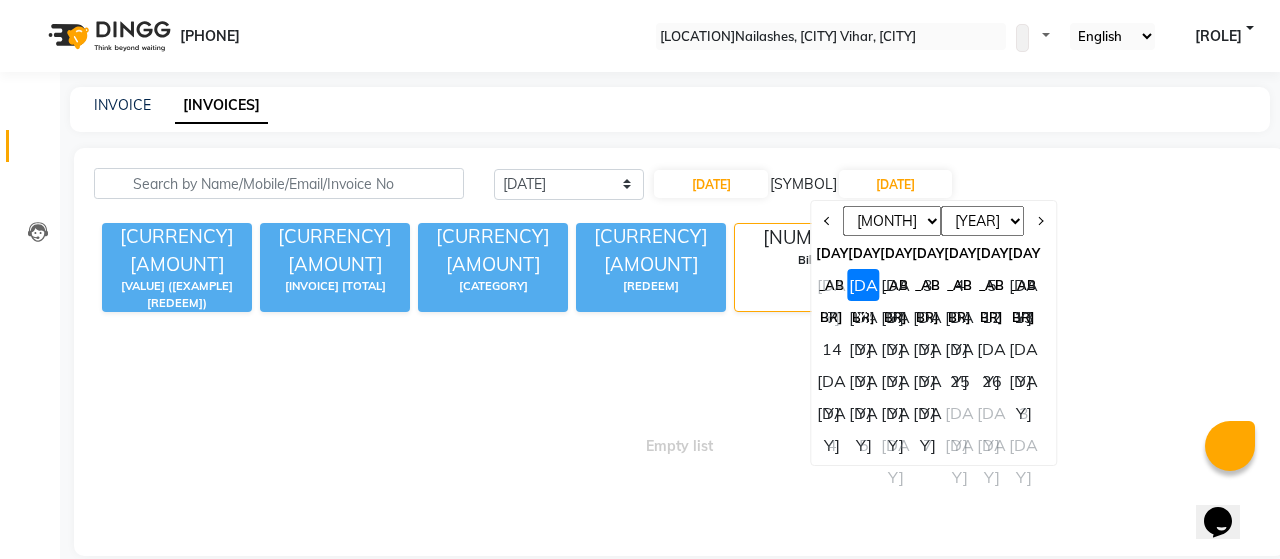 select on "2024" 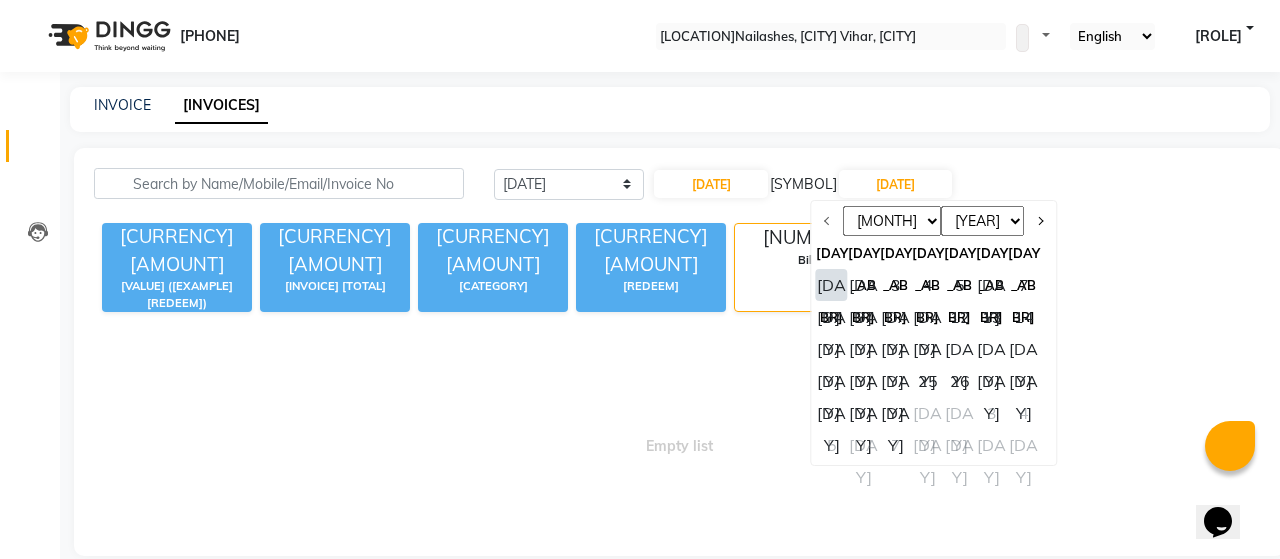 click on "31" at bounding box center [896, 413] 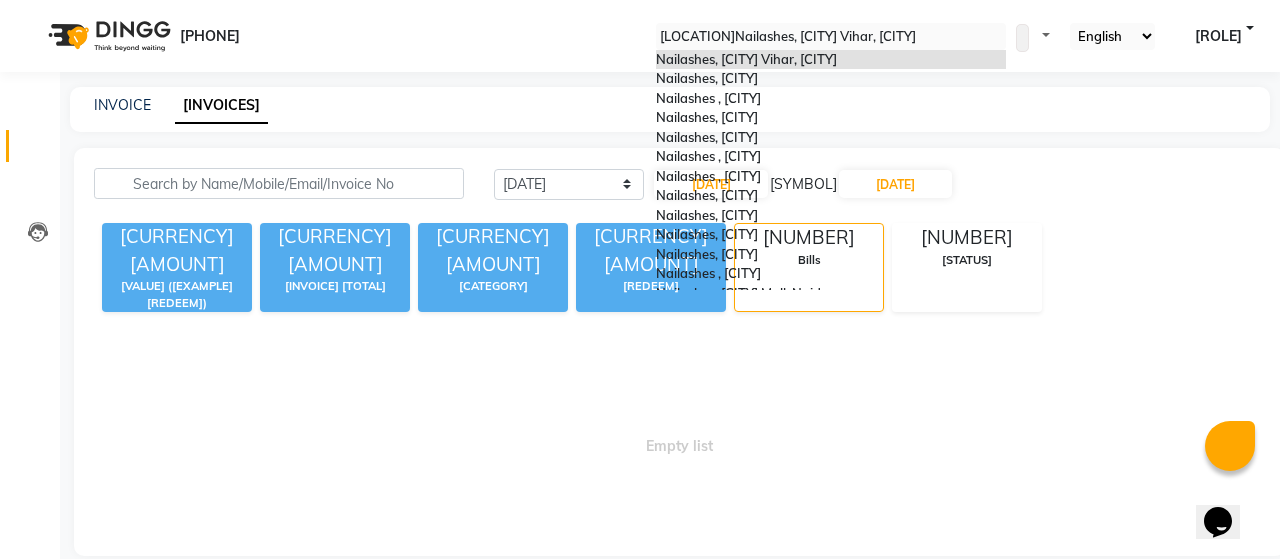 click at bounding box center (831, 37) 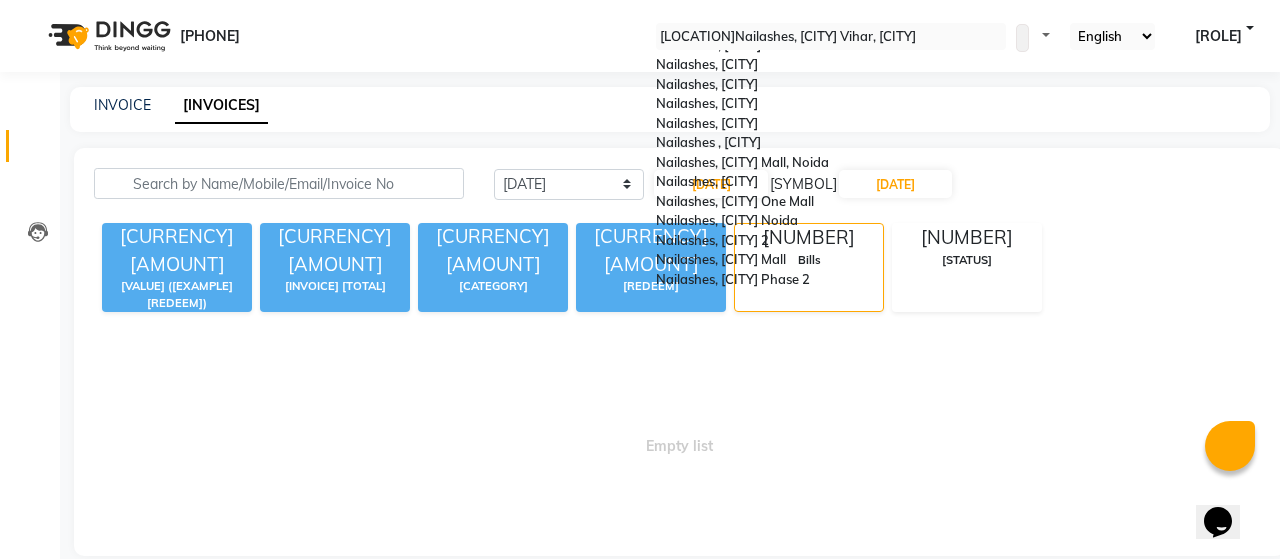 scroll, scrollTop: 200, scrollLeft: 0, axis: vertical 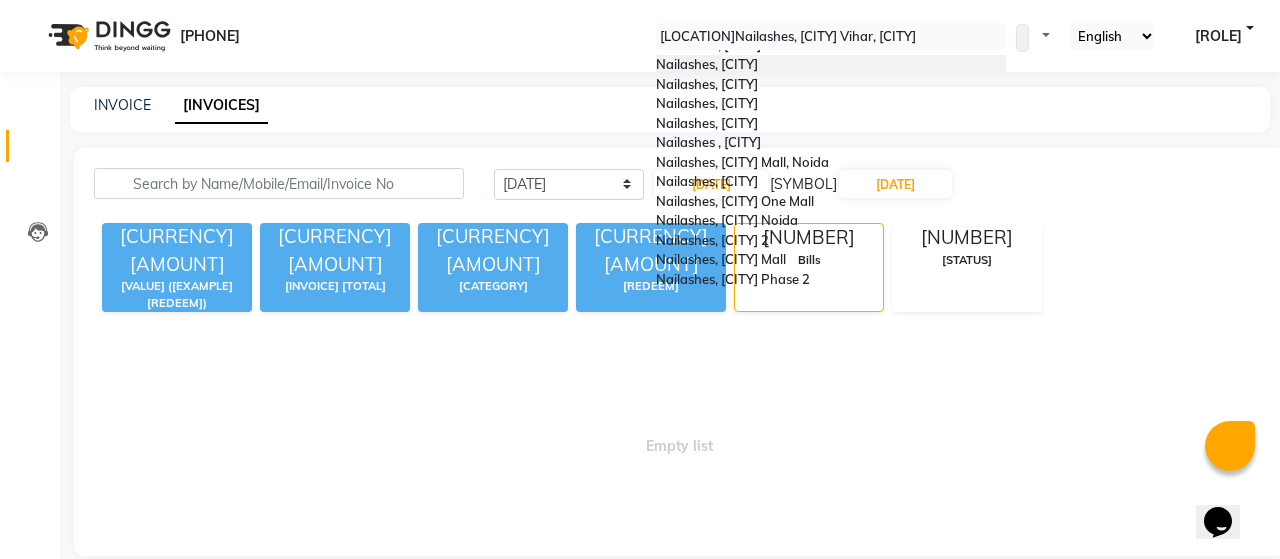 click on "Nailashes, Green Park" at bounding box center (707, 64) 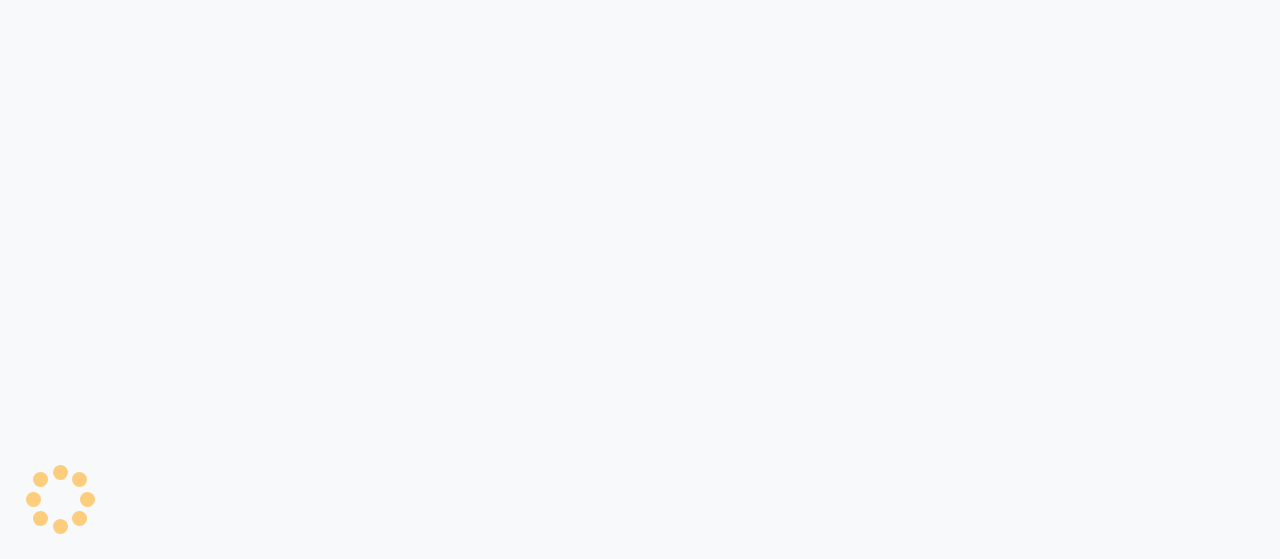 scroll, scrollTop: 0, scrollLeft: 0, axis: both 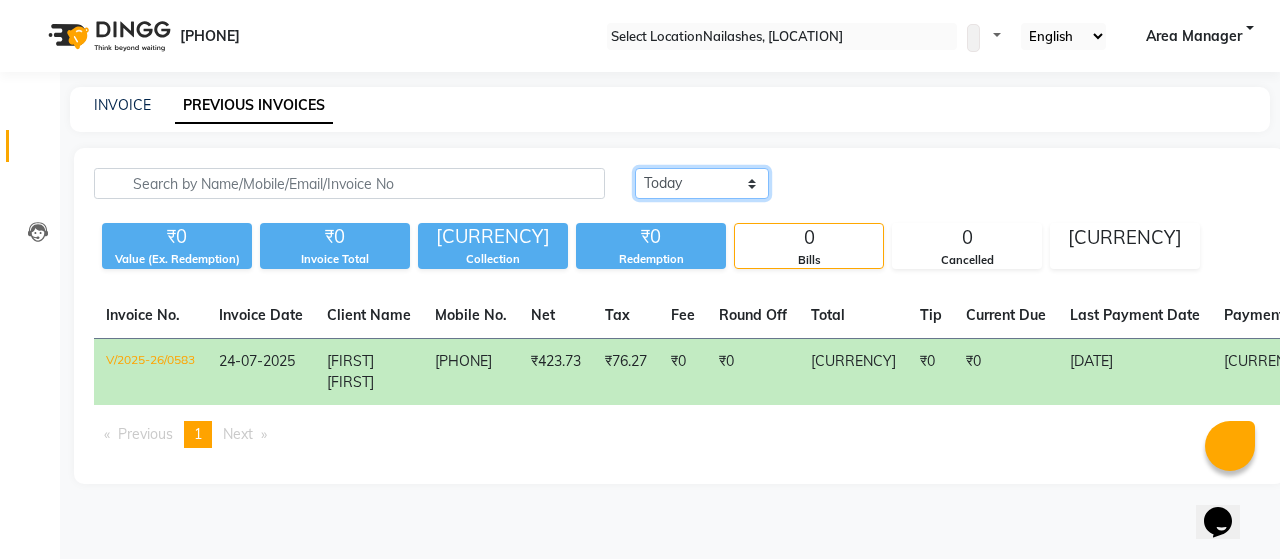 click on "Today Yesterday Custom Range" at bounding box center (702, 183) 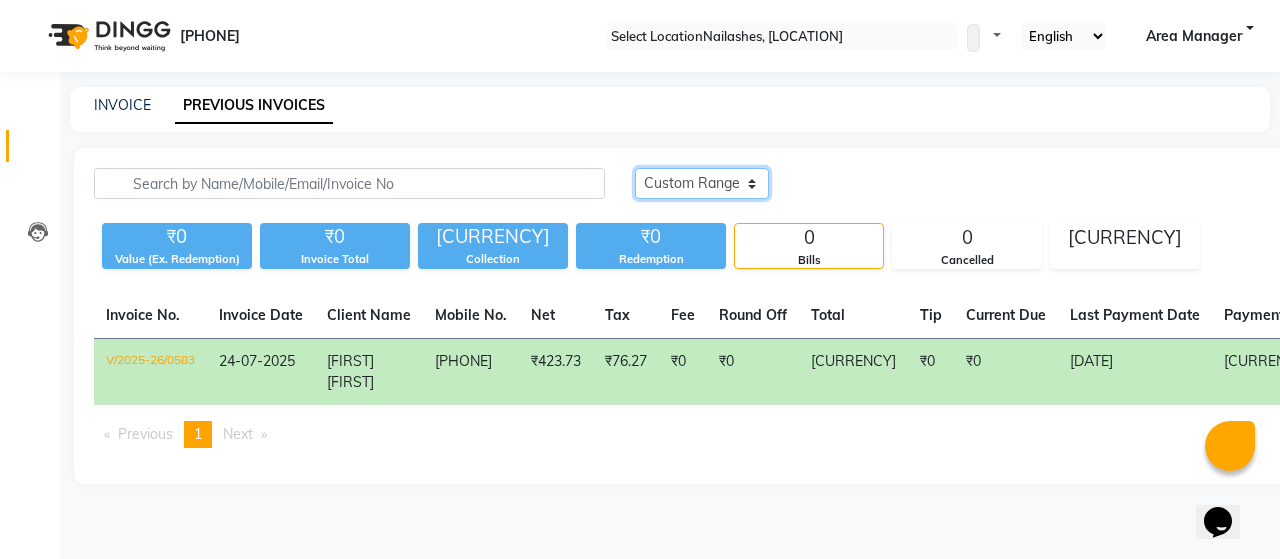 click on "Today Yesterday Custom Range" at bounding box center [702, 183] 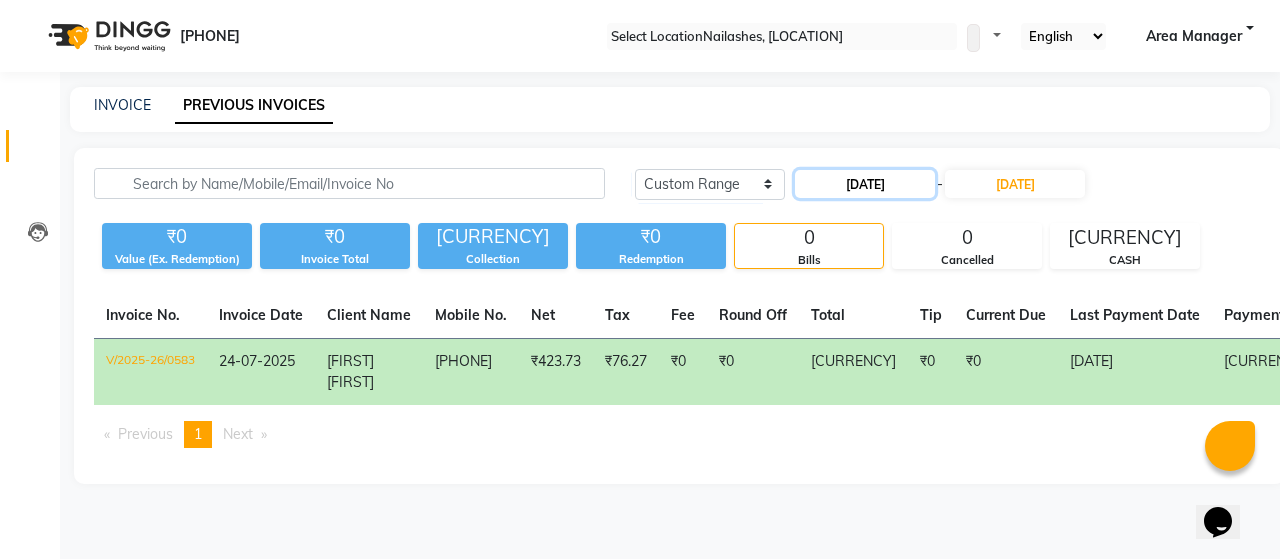 click on "[DD]-[MM]-[YYYY]" at bounding box center [865, 184] 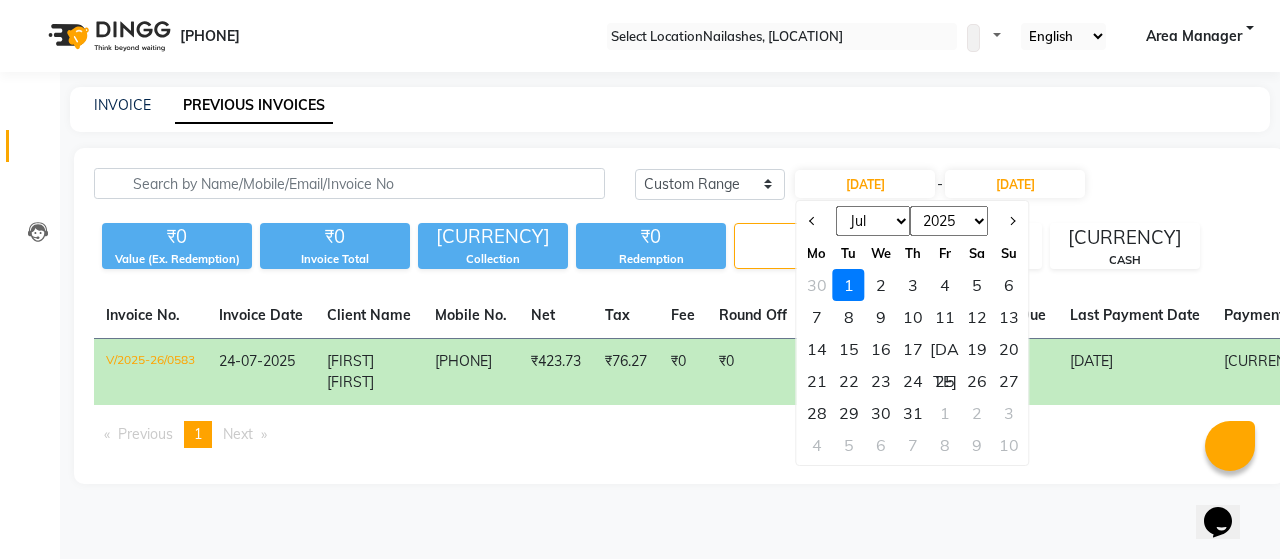 click on "2015 2016 2017 2018 2019 2020 2021 2022 2023 2024 2025 2026 2027 2028 2029 2030 2031 2032 2033 2034 2035" at bounding box center [949, 221] 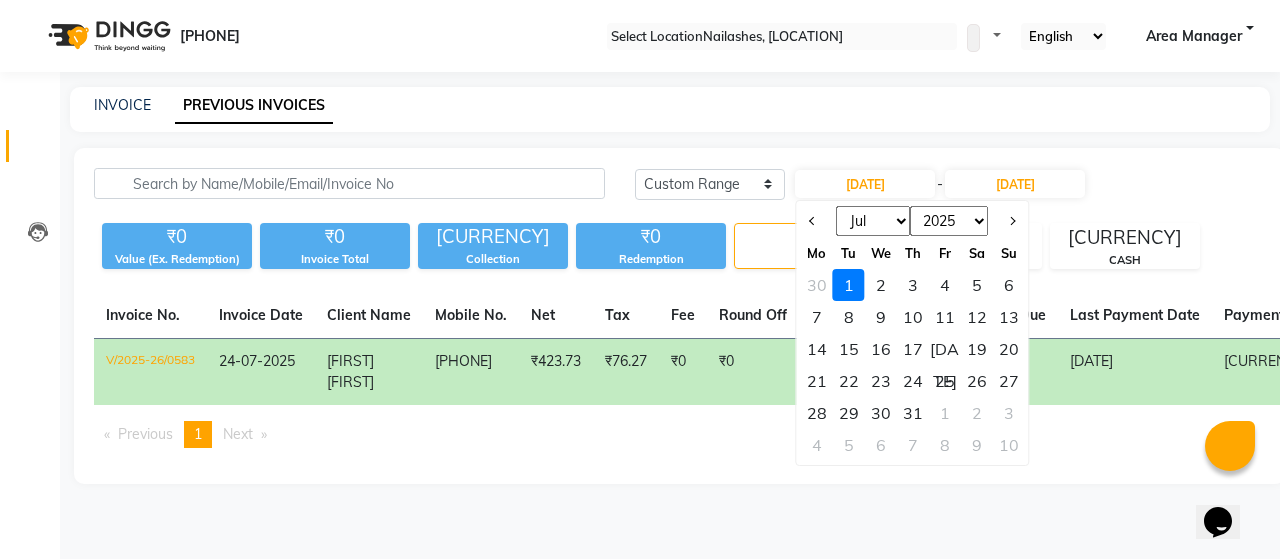 select on "2024" 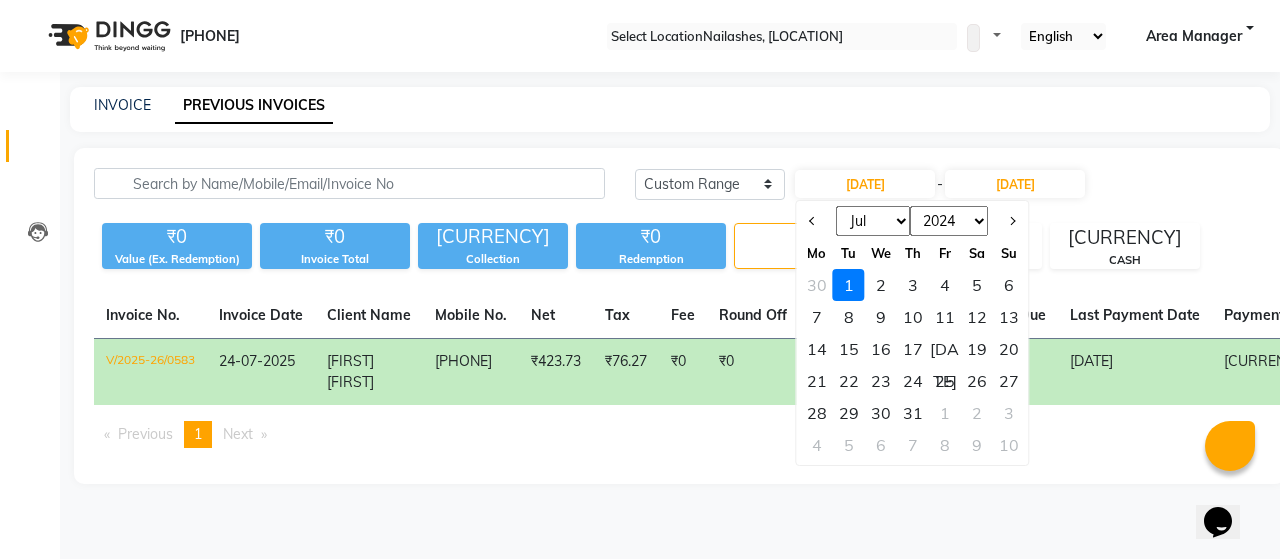 click on "2015 2016 2017 2018 2019 2020 2021 2022 2023 2024 2025 2026 2027 2028 2029 2030 2031 2032 2033 2034 2035" at bounding box center [949, 221] 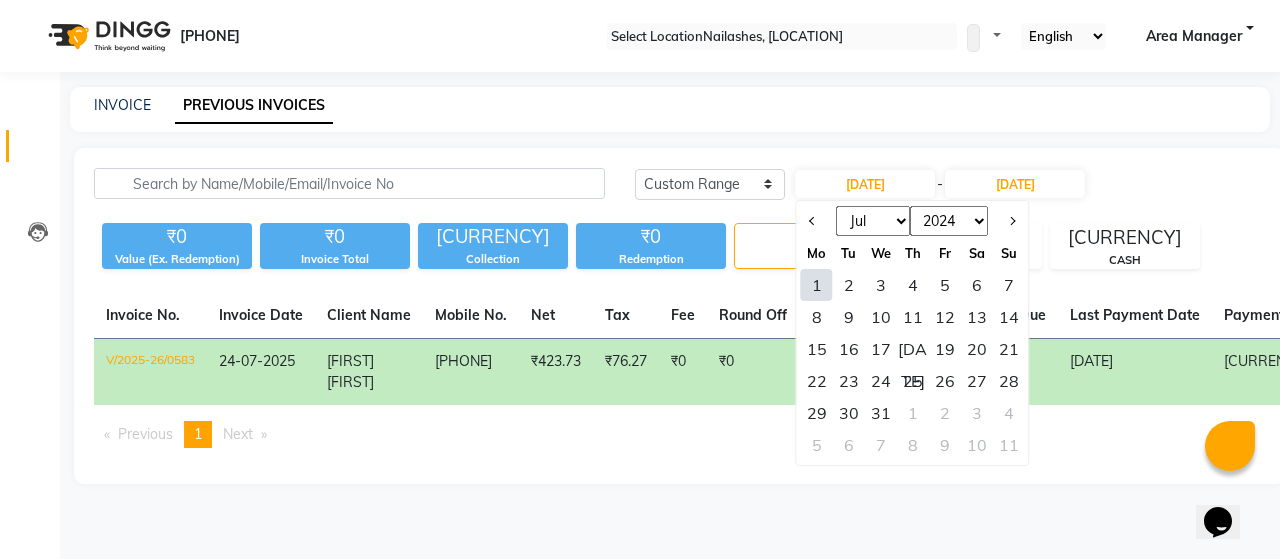 click on "1" at bounding box center (817, 285) 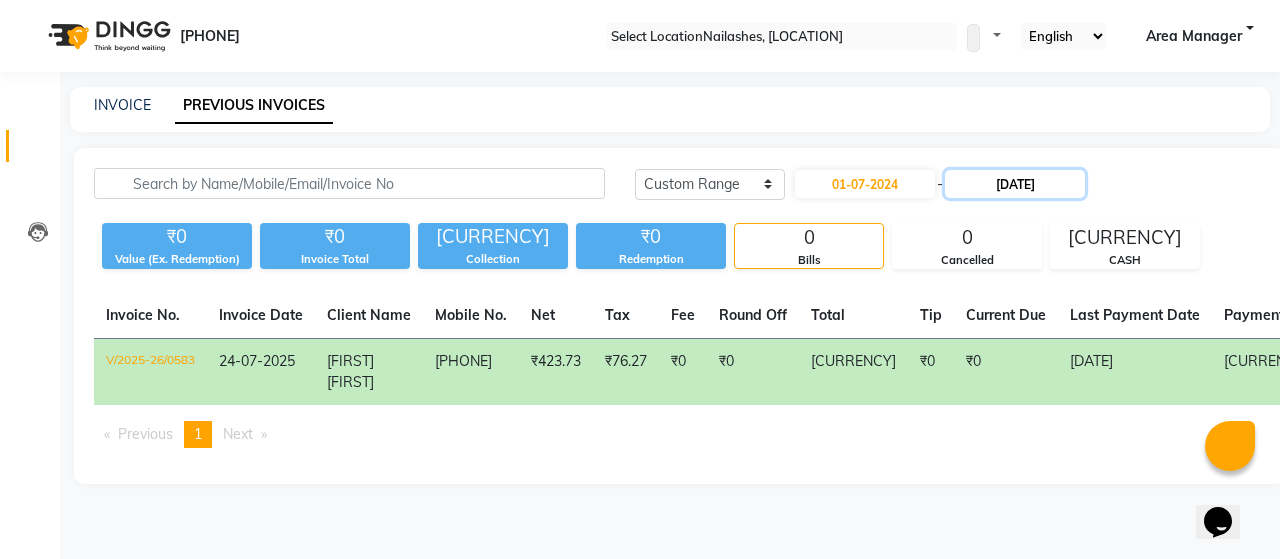 click on "[DD]-[MM]-[YYYY]" at bounding box center (1015, 184) 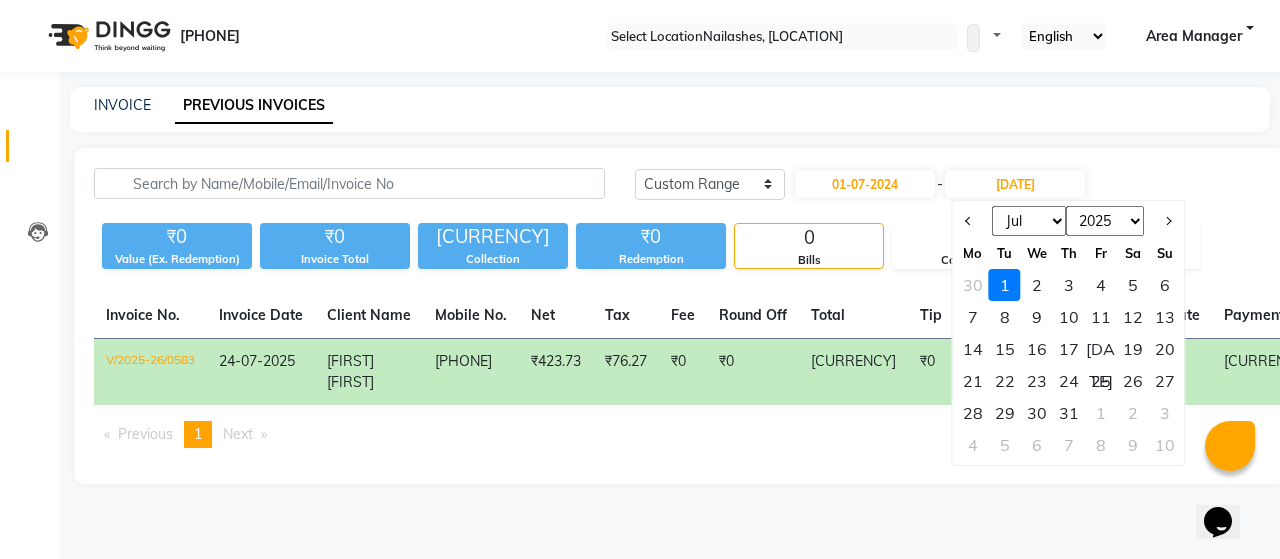 click on "2024 2025 2026 2027 2028 2029 2030 2031 2032 2033 2034 2035" at bounding box center (1105, 221) 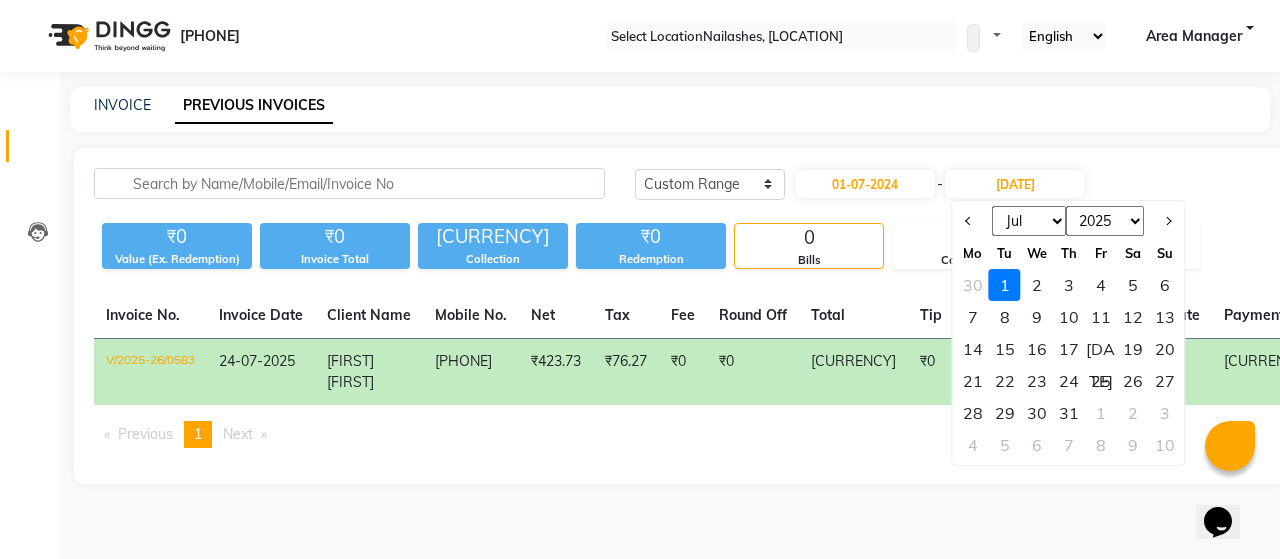 select on "2024" 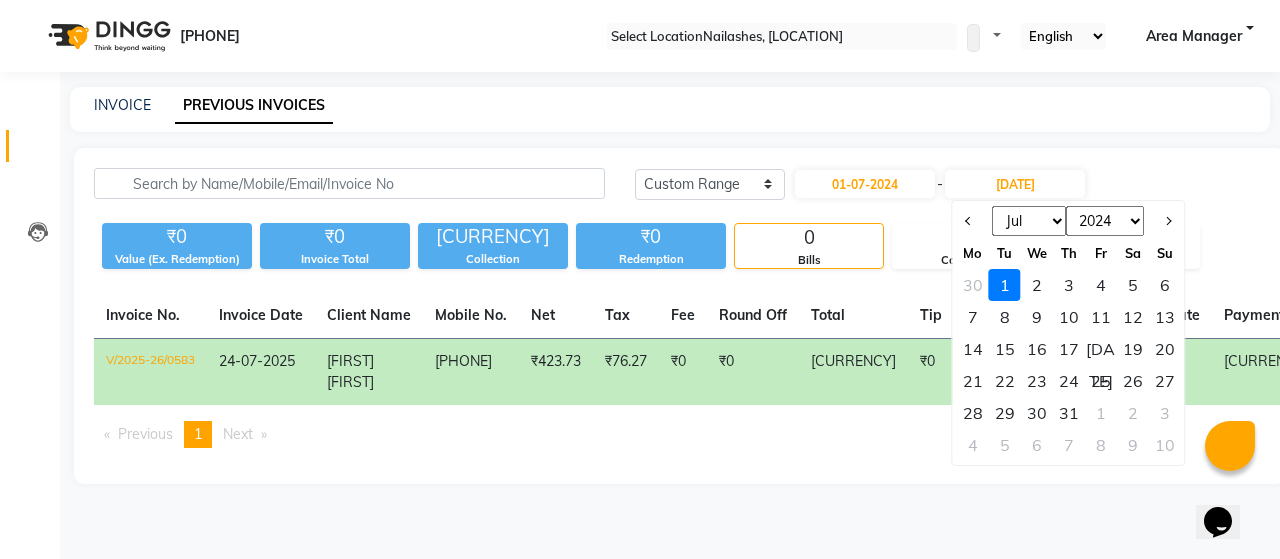 click on "2024 2025 2026 2027 2028 2029 2030 2031 2032 2033 2034 2035" at bounding box center (1105, 221) 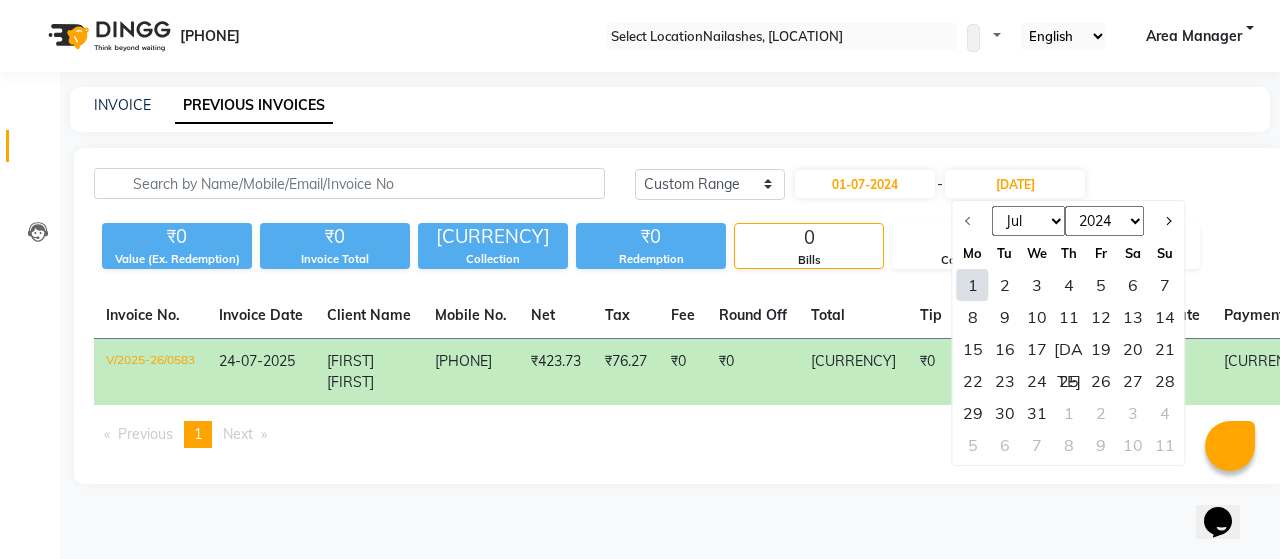 click on "31" at bounding box center (1037, 413) 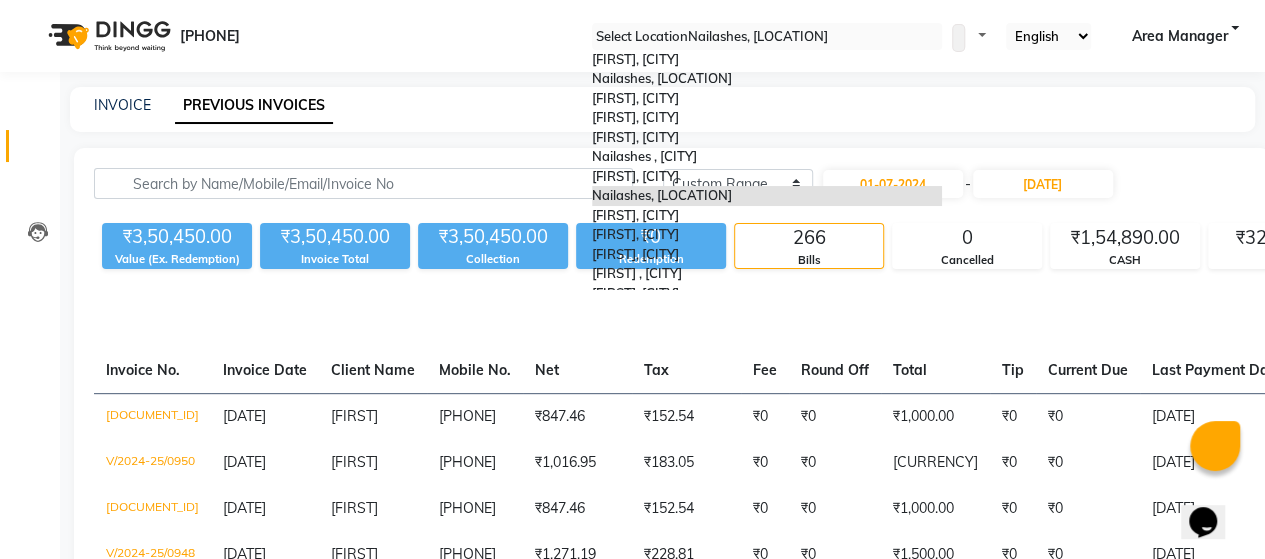 click at bounding box center (767, 37) 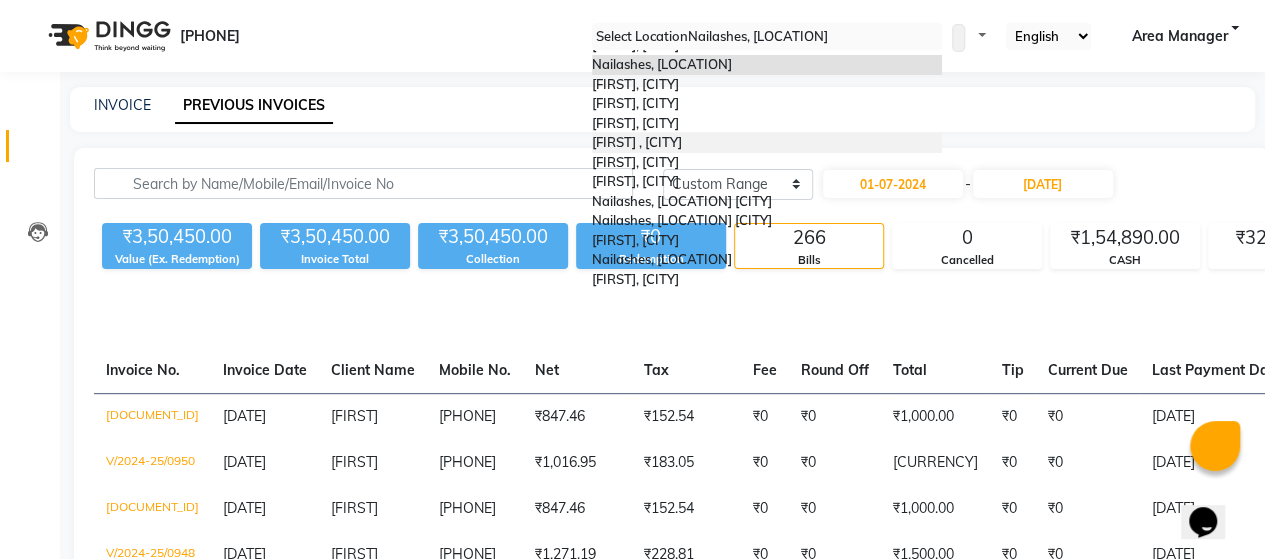 scroll, scrollTop: 434, scrollLeft: 0, axis: vertical 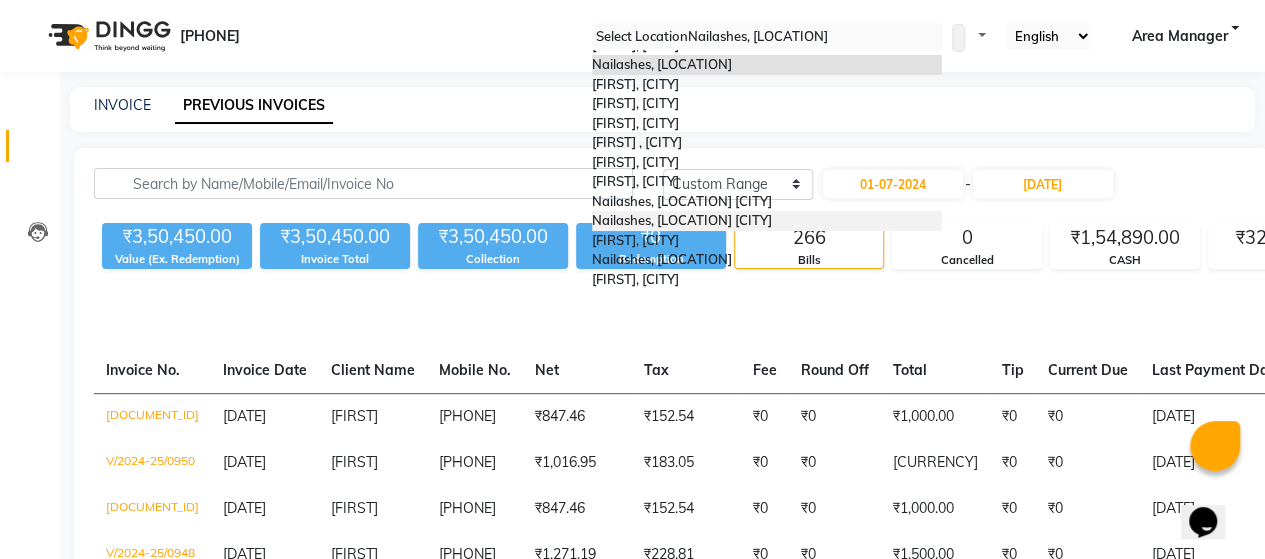 click on "Nailashes, Spectrum Mall Noida" at bounding box center (682, 220) 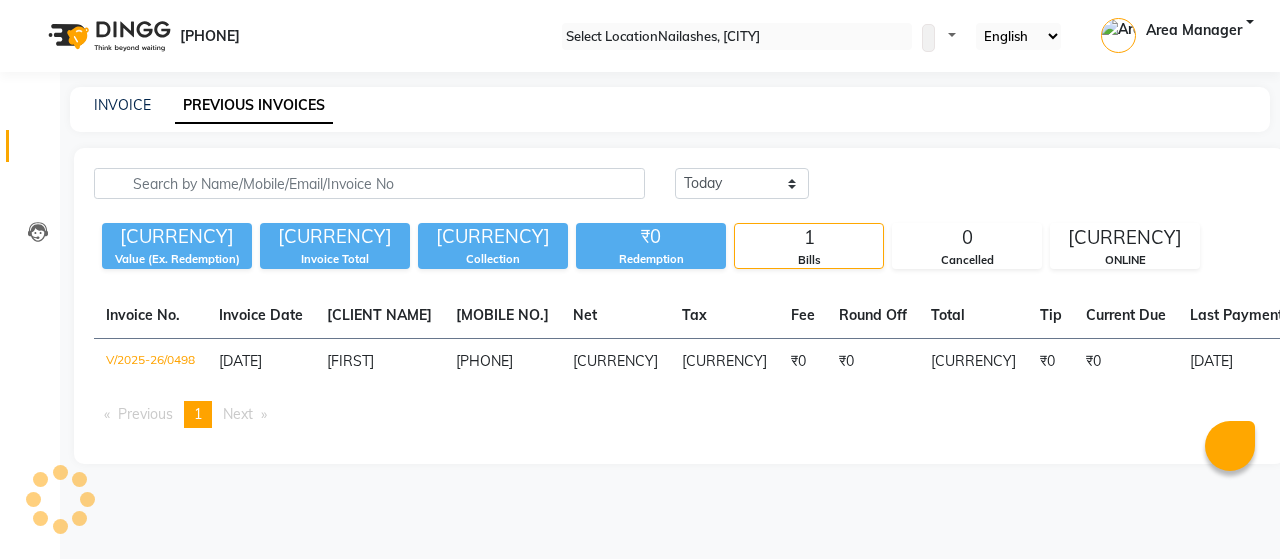 scroll, scrollTop: 0, scrollLeft: 0, axis: both 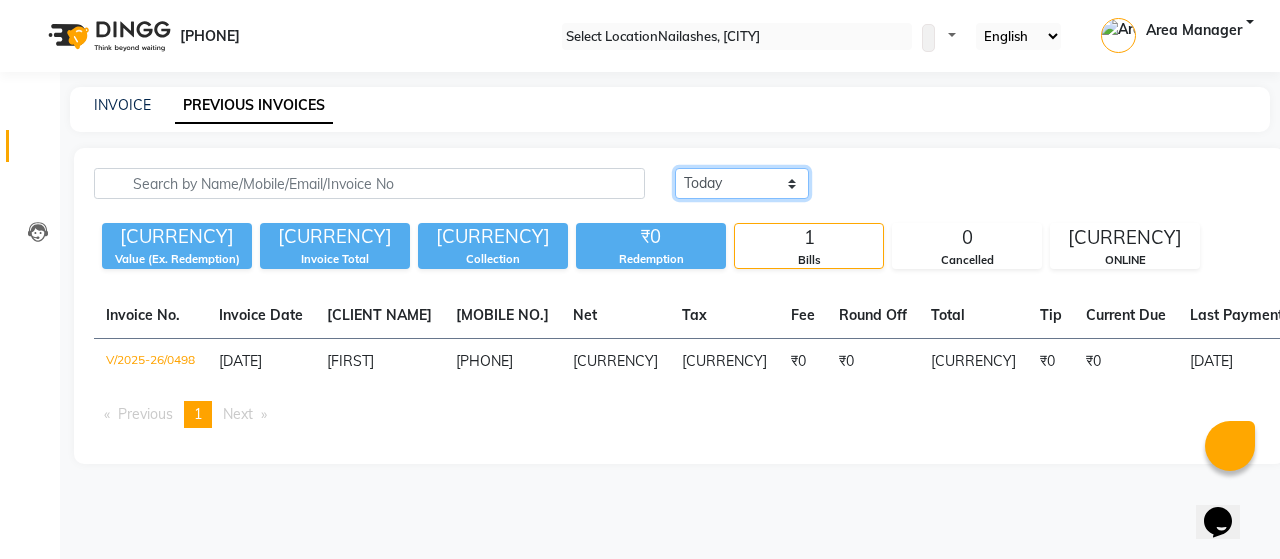 click on "Today Yesterday Custom Range" at bounding box center [742, 183] 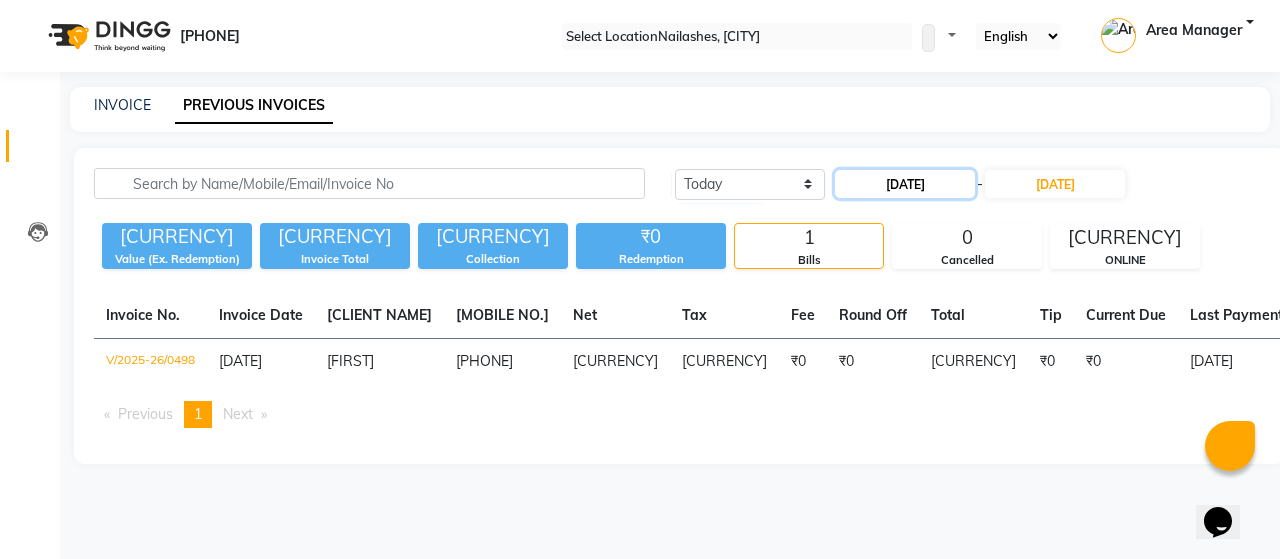 click on "[DATE]" at bounding box center (905, 184) 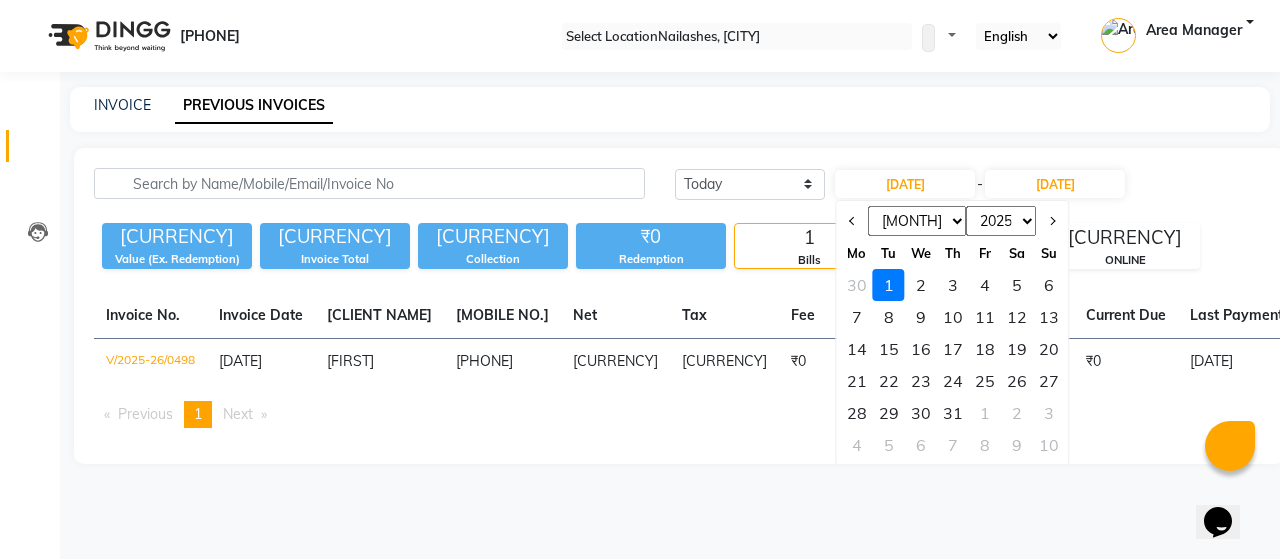 click on "2015 2016 2017 2018 2019 2020 2021 2022 2023 2024 2025 2026 2027 2028 2029 2030 2031 2032 2033 2034 2035" at bounding box center (1002, 221) 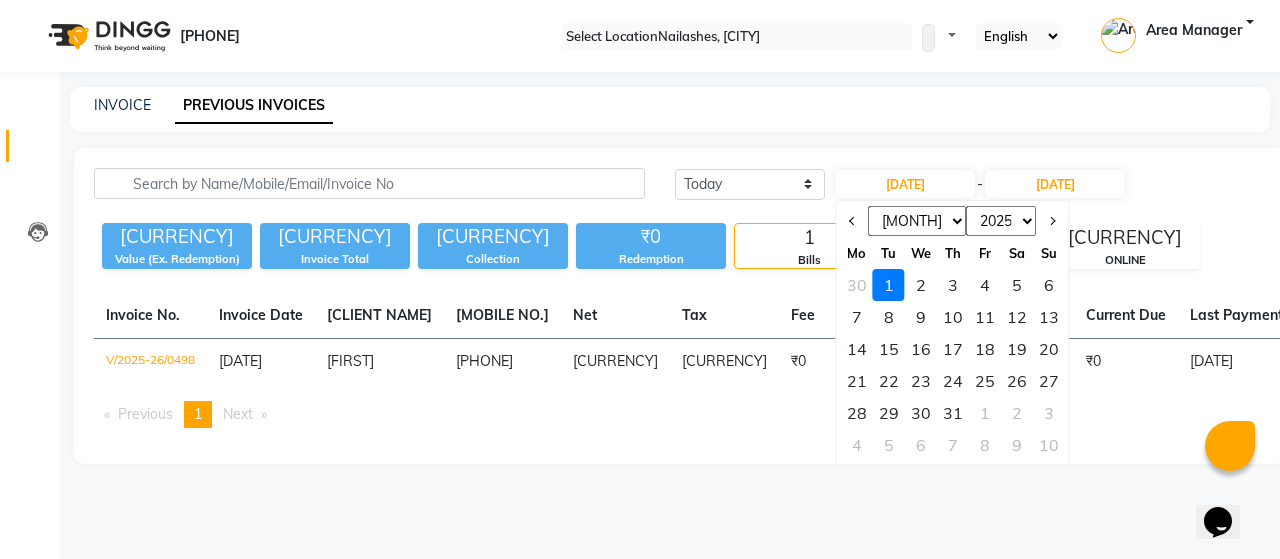 select on "2024" 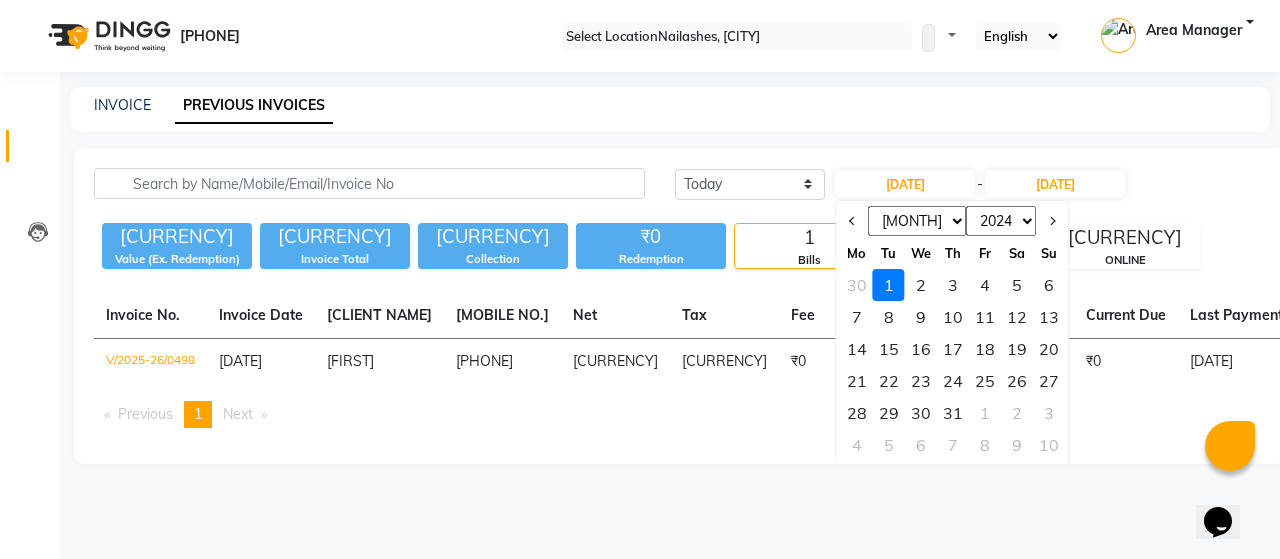 click on "2015 2016 2017 2018 2019 2020 2021 2022 2023 2024 2025 2026 2027 2028 2029 2030 2031 2032 2033 2034 2035" at bounding box center (1002, 221) 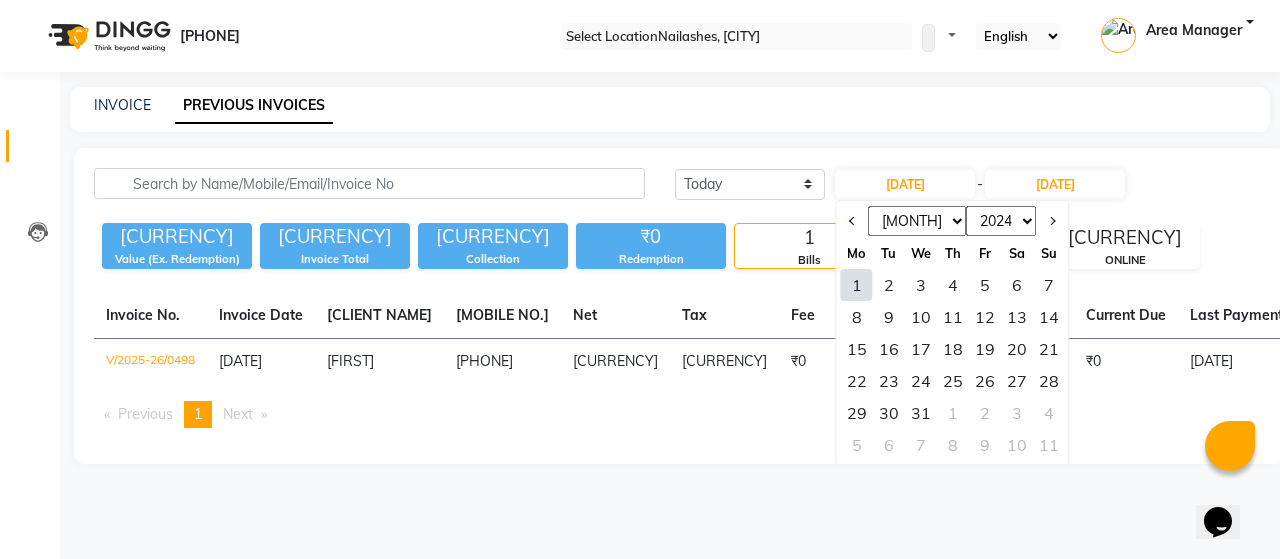 click on "1" at bounding box center [857, 285] 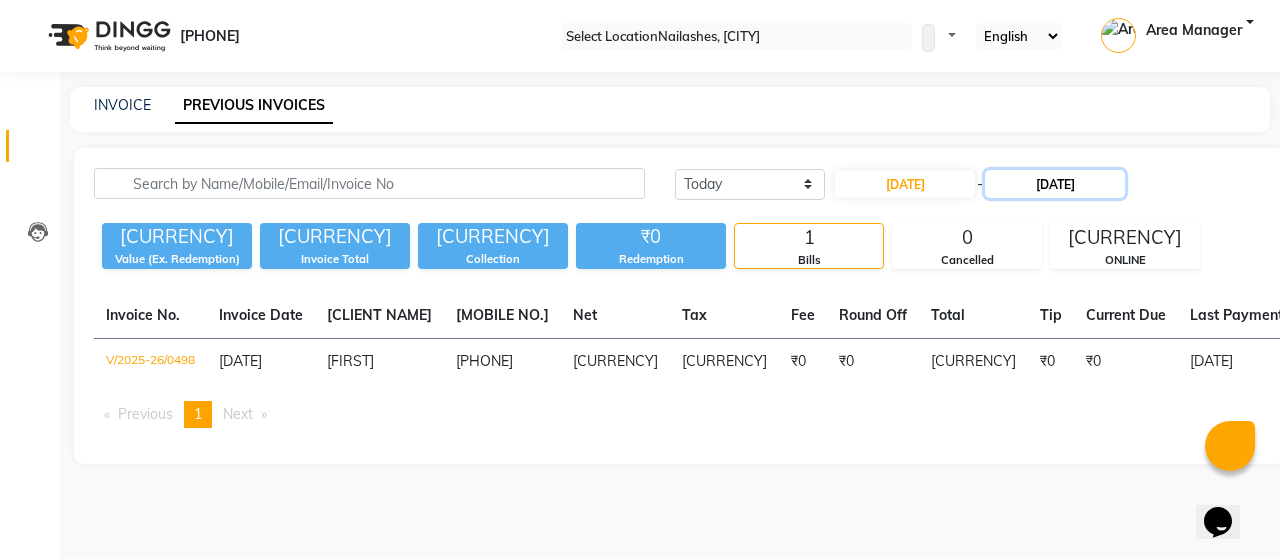 click on "[DD]-[MM]-[YYYY]" at bounding box center (1055, 184) 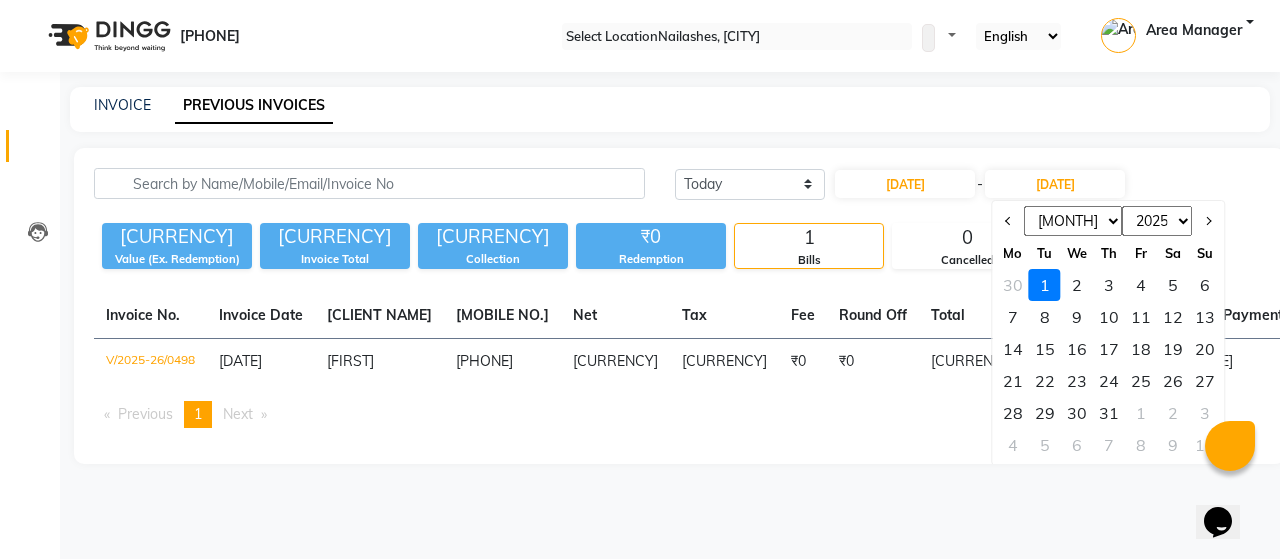 click on "2024 2025 2026 2027 2028 2029 2030 2031 2032 2033 2034 2035" at bounding box center (1158, 221) 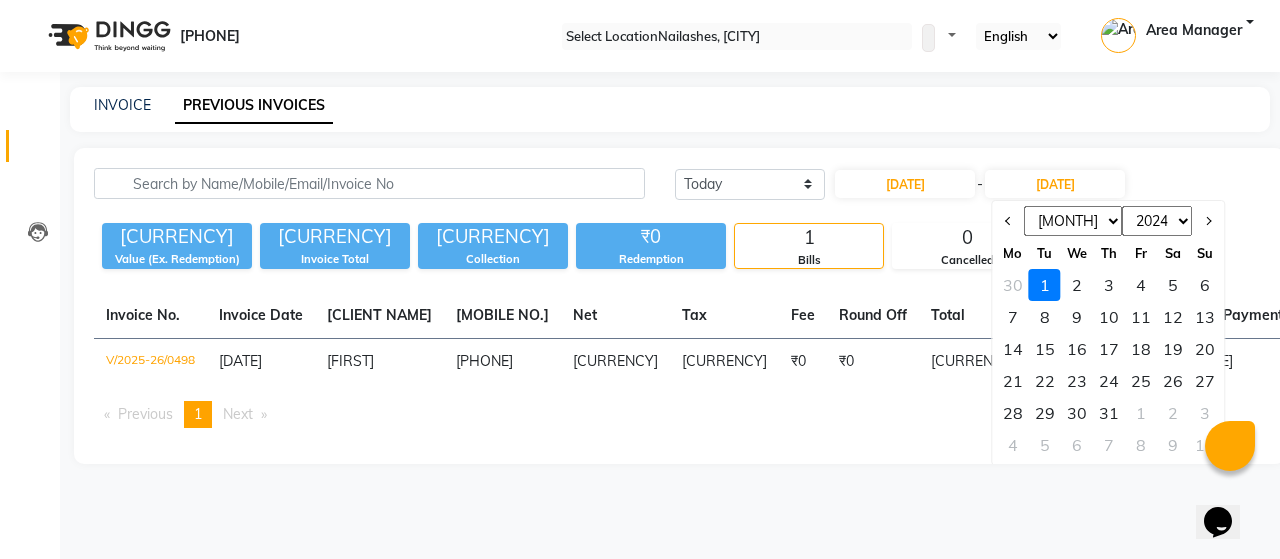 click on "2024 2025 2026 2027 2028 2029 2030 2031 2032 2033 2034 2035" at bounding box center [1158, 221] 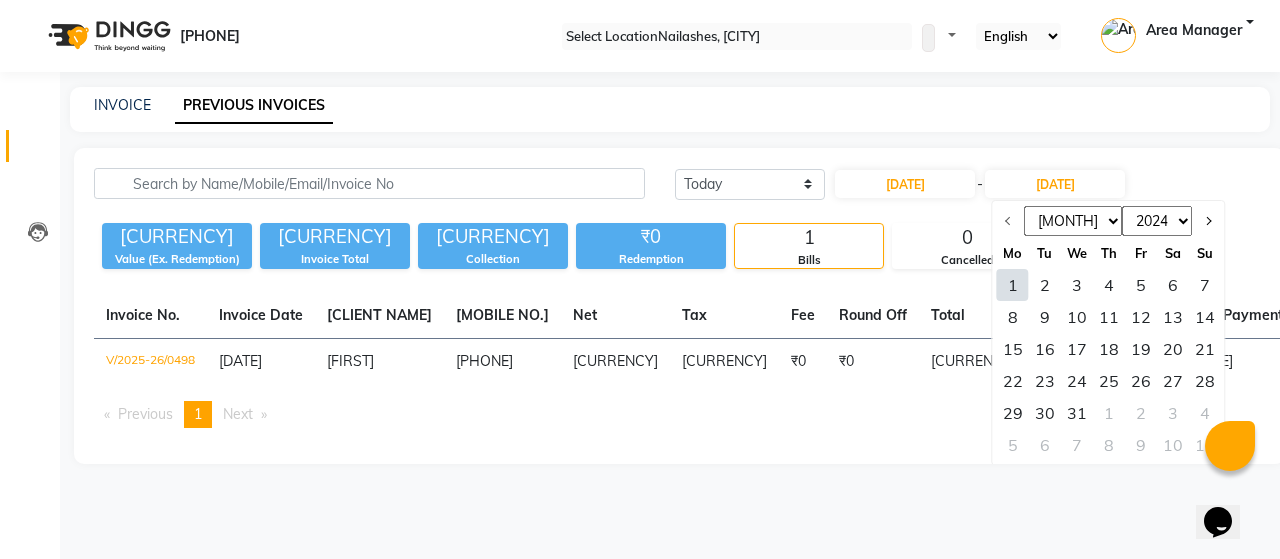 click on "31" at bounding box center [1077, 413] 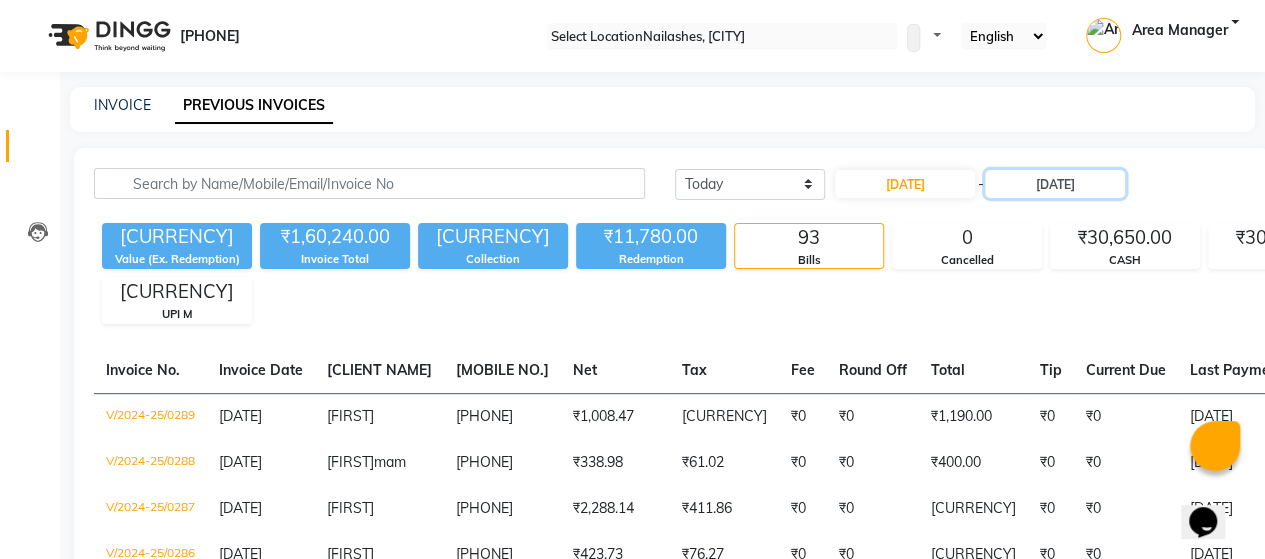 scroll, scrollTop: 0, scrollLeft: 12, axis: horizontal 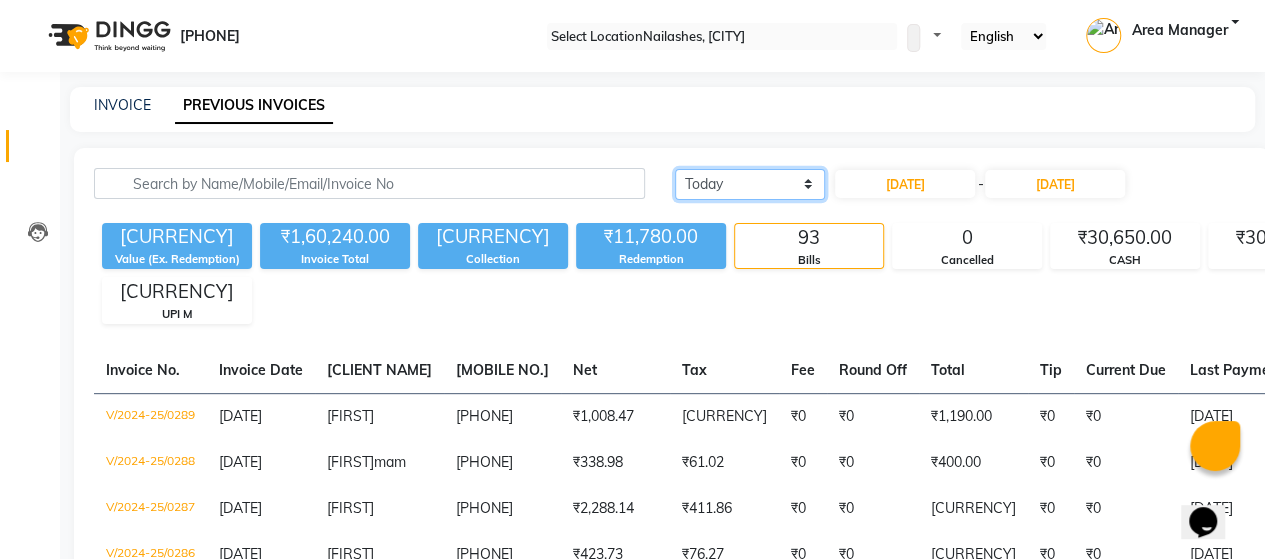 click on "Today Yesterday Custom Range" at bounding box center [750, 184] 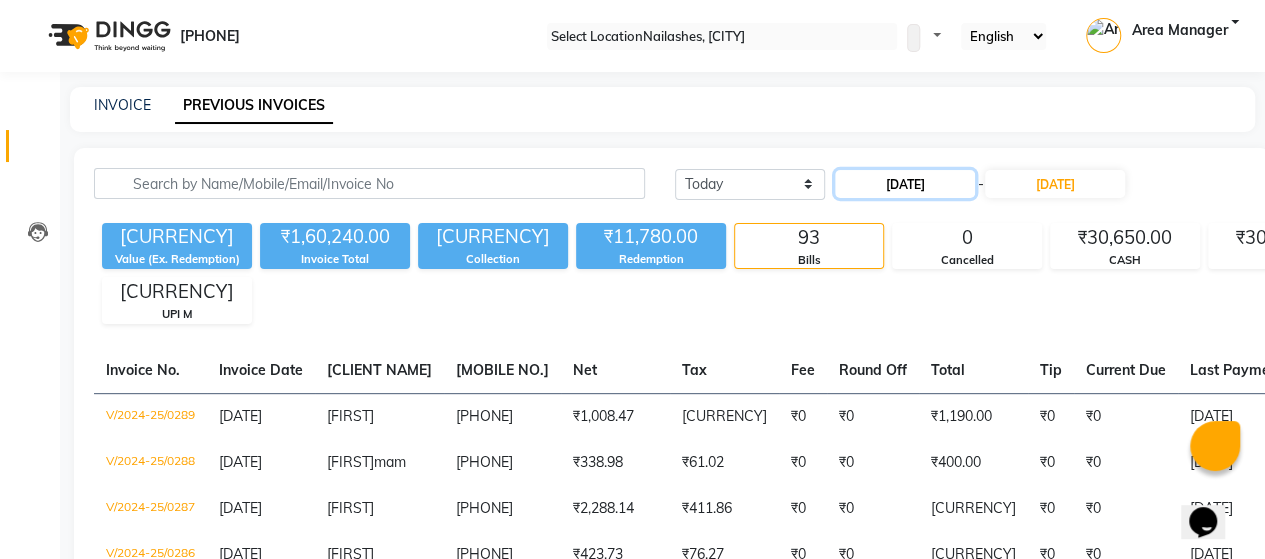 click on "[DD]-[MM]-[YYYY]" at bounding box center (905, 184) 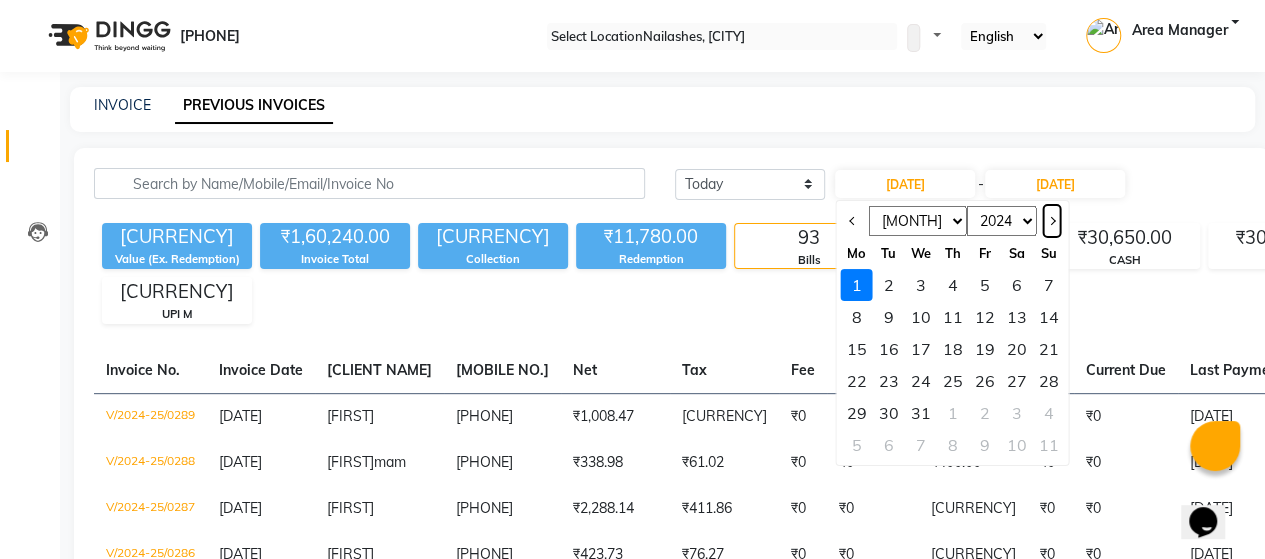 click at bounding box center (1051, 221) 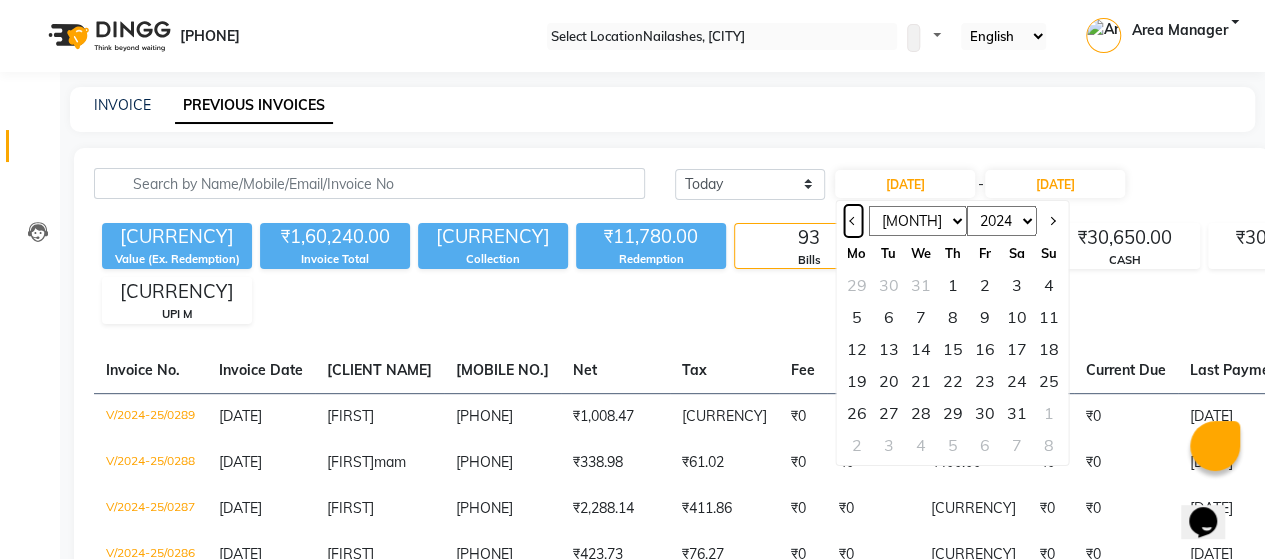 click at bounding box center (853, 221) 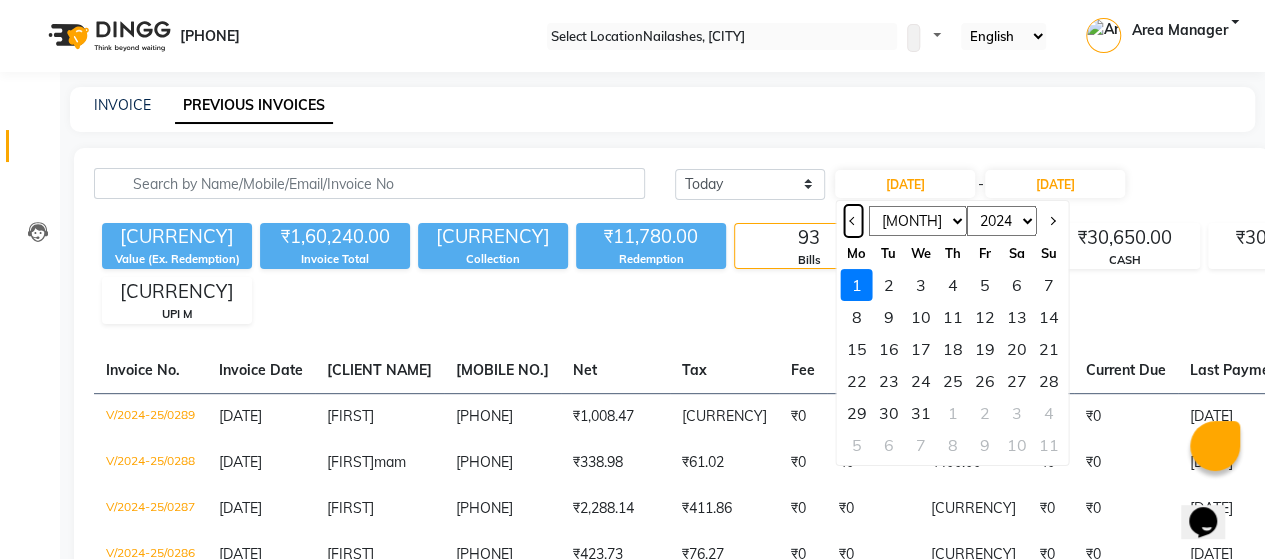 click at bounding box center (853, 221) 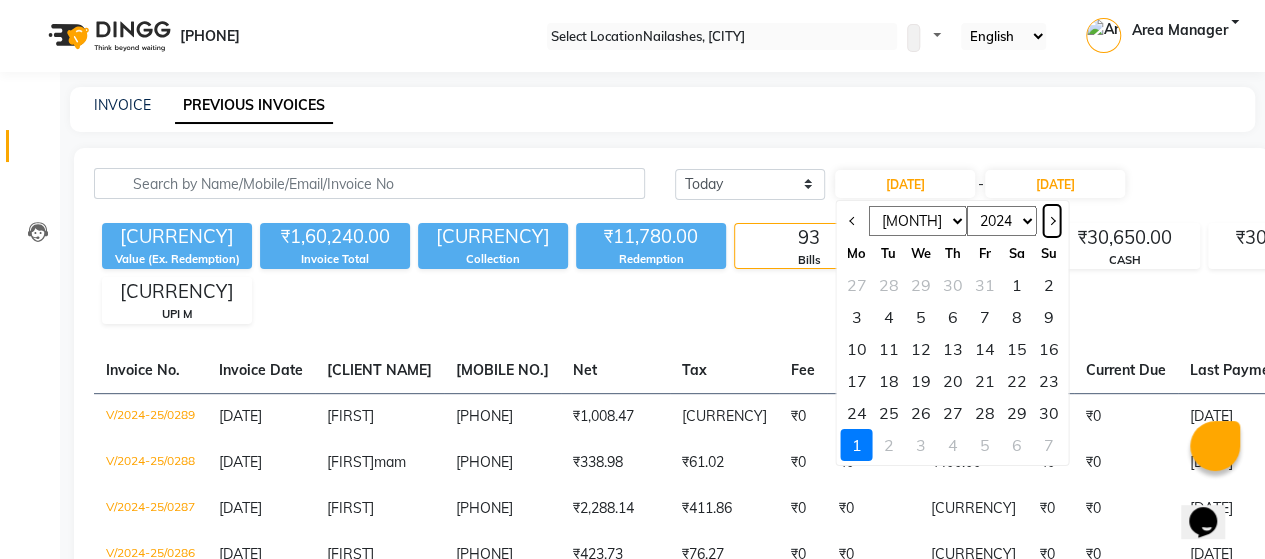 click at bounding box center [1051, 221] 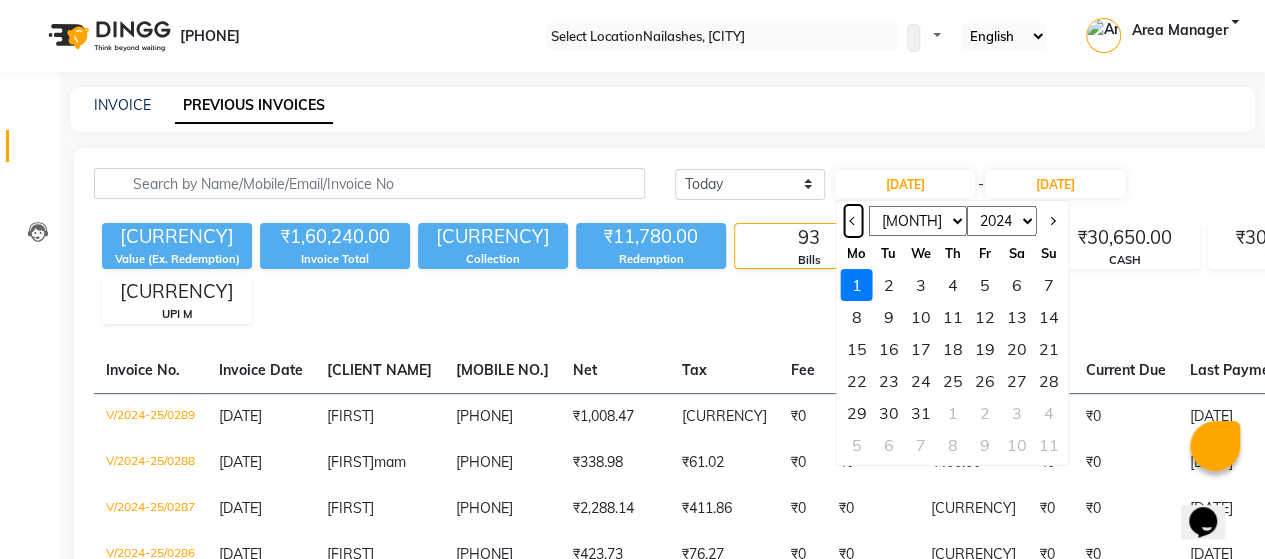 click at bounding box center [853, 221] 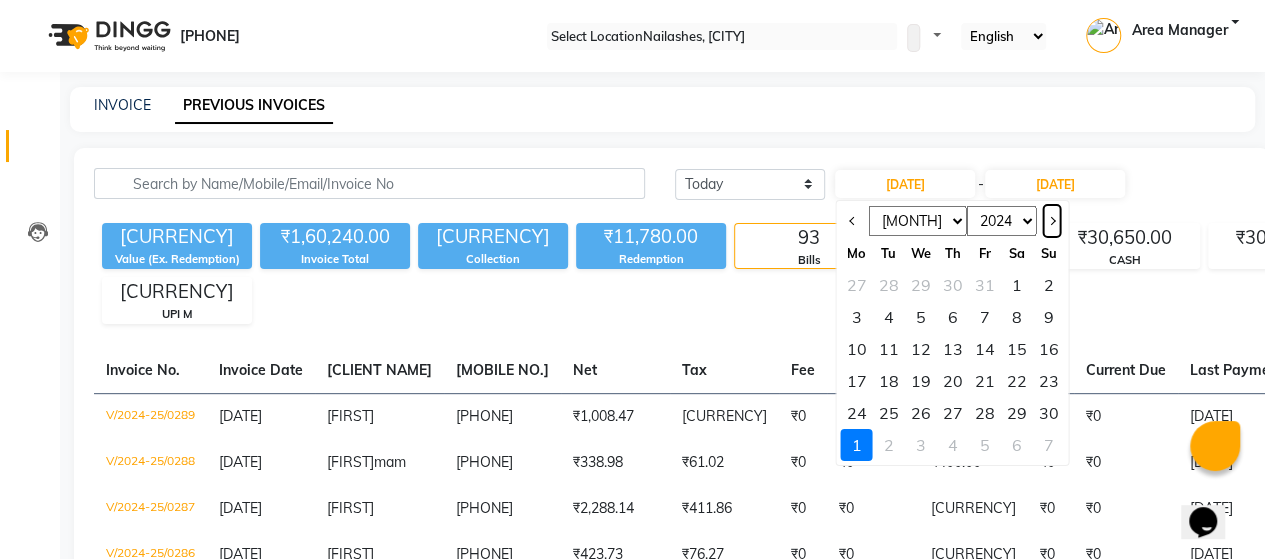 click at bounding box center [1051, 221] 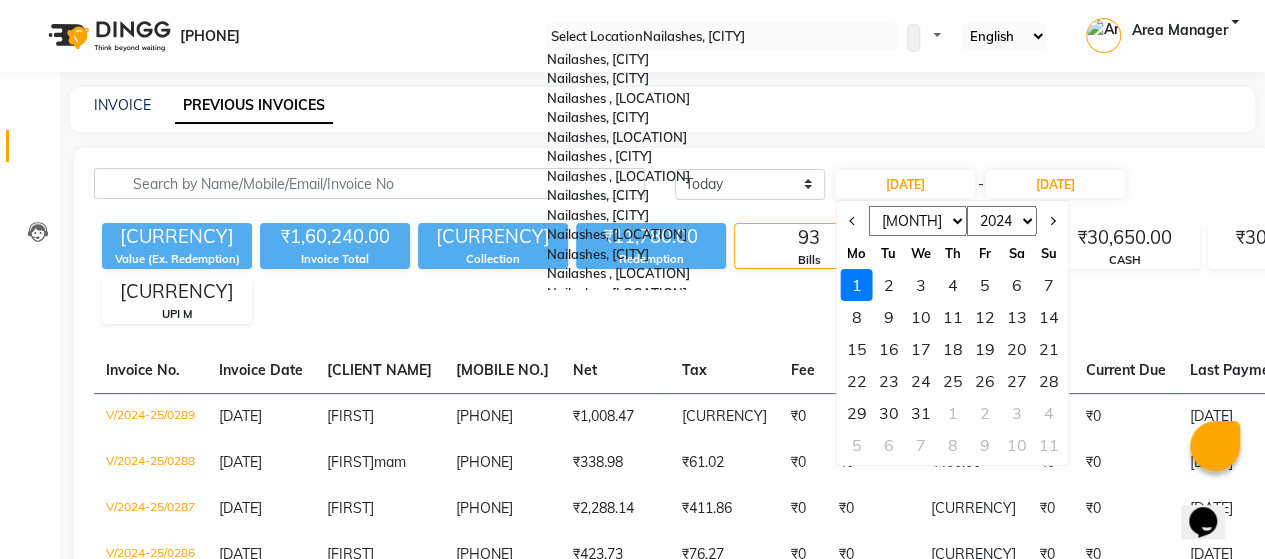 click at bounding box center [722, 37] 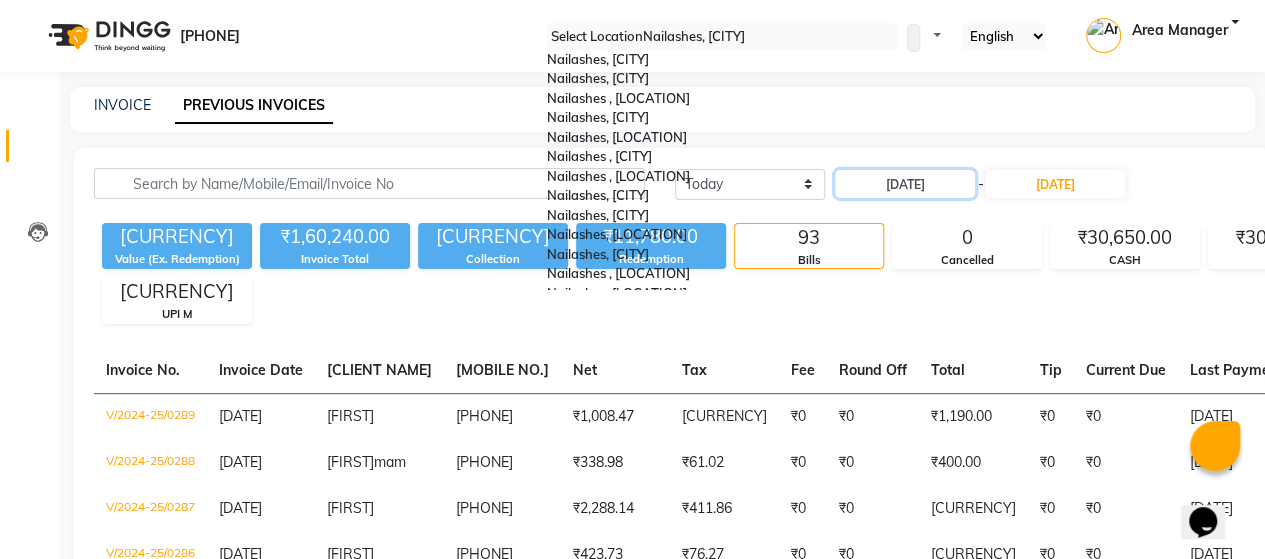 scroll, scrollTop: 434, scrollLeft: 0, axis: vertical 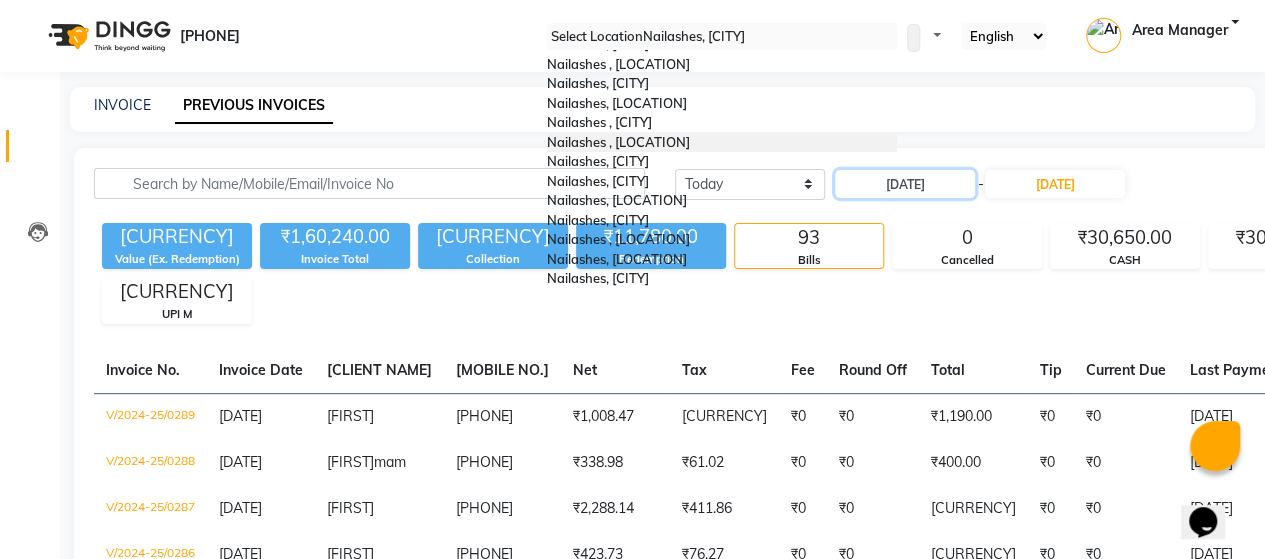click on "Nailashes , East Patel Nagar" at bounding box center (618, 142) 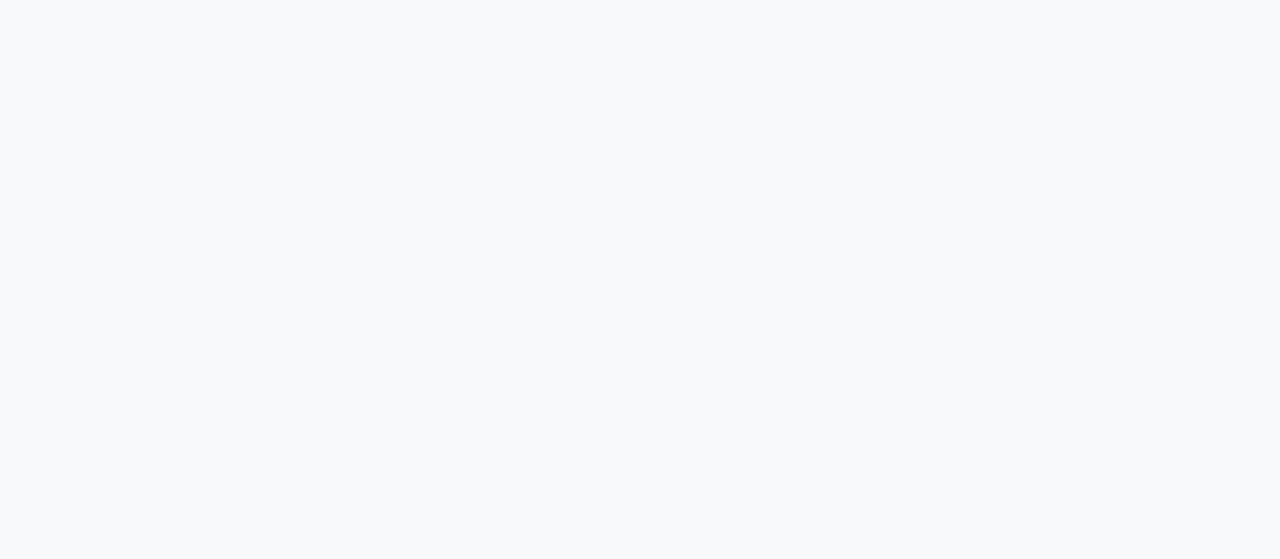 scroll, scrollTop: 0, scrollLeft: 0, axis: both 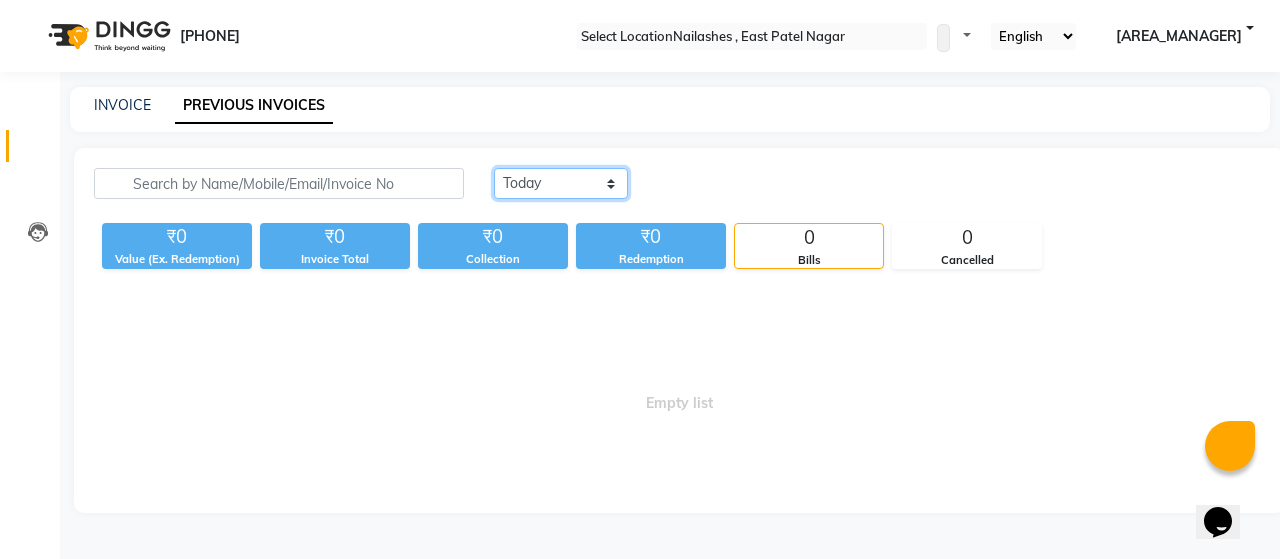 click on "Today Yesterday Custom Range" at bounding box center (561, 183) 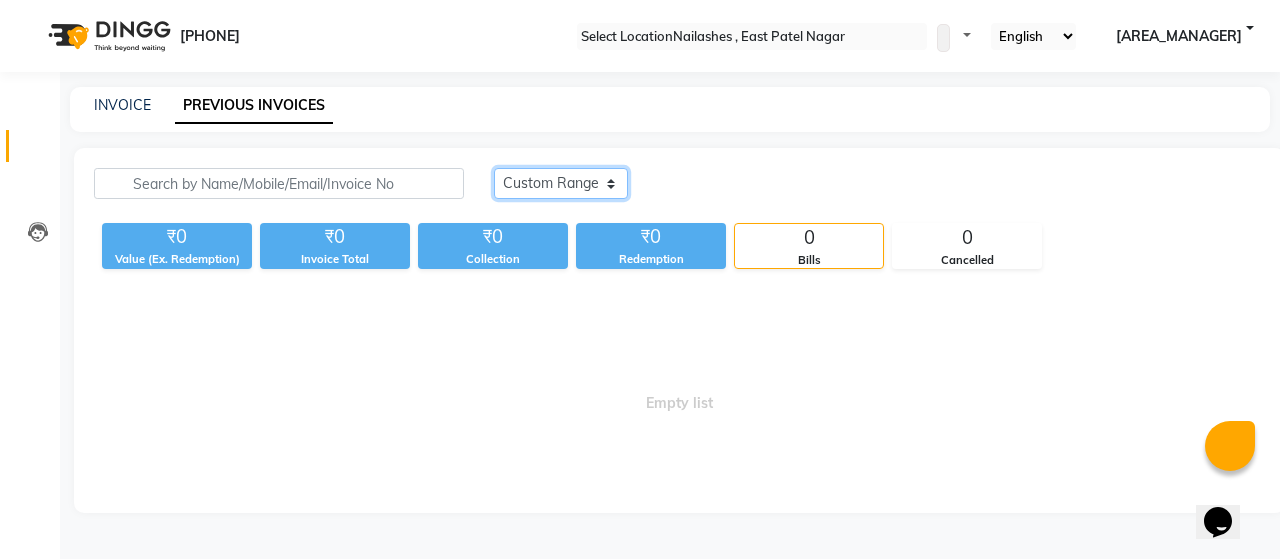 click on "Today Yesterday Custom Range" at bounding box center [561, 183] 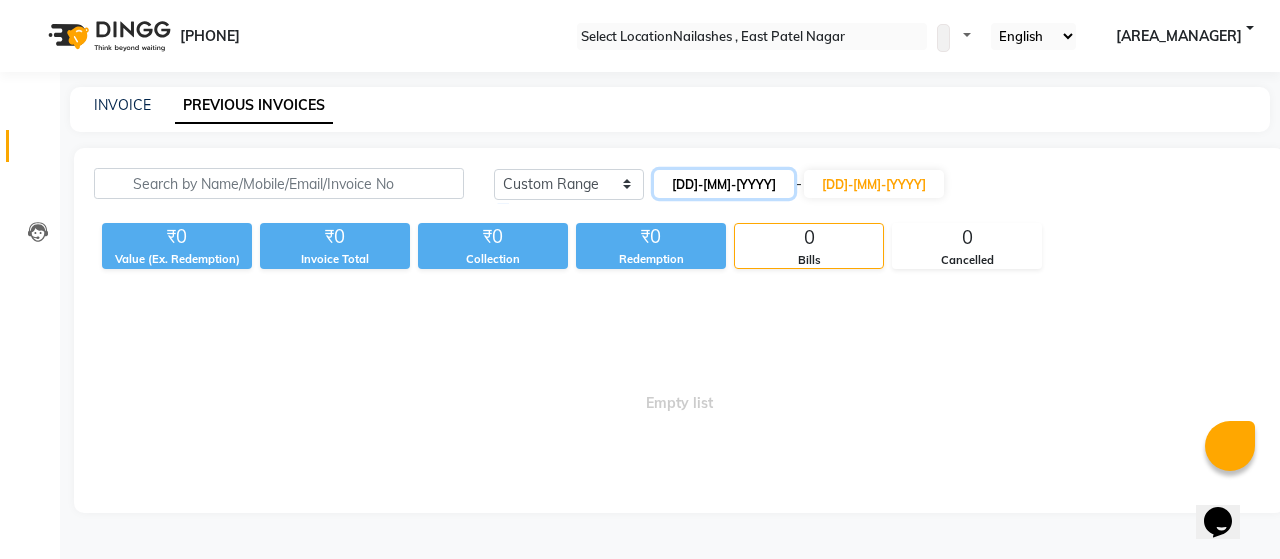 click on "[DD]-[MM]-[YYYY]" at bounding box center (724, 184) 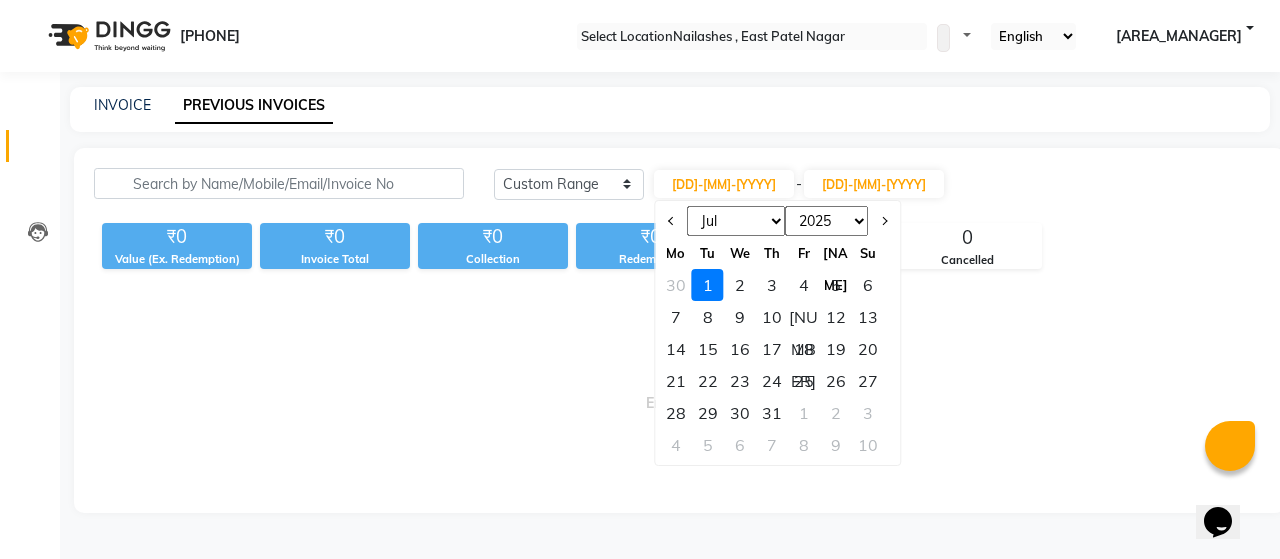 click on "1" at bounding box center [708, 285] 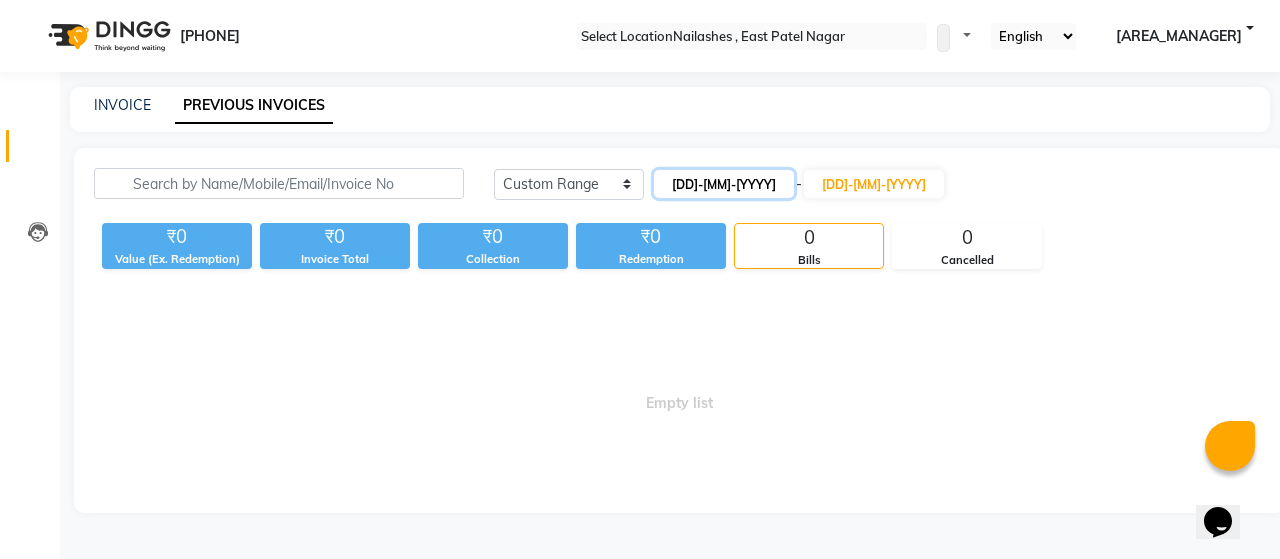 click on "[DD]-[MM]-[YYYY]" at bounding box center [724, 184] 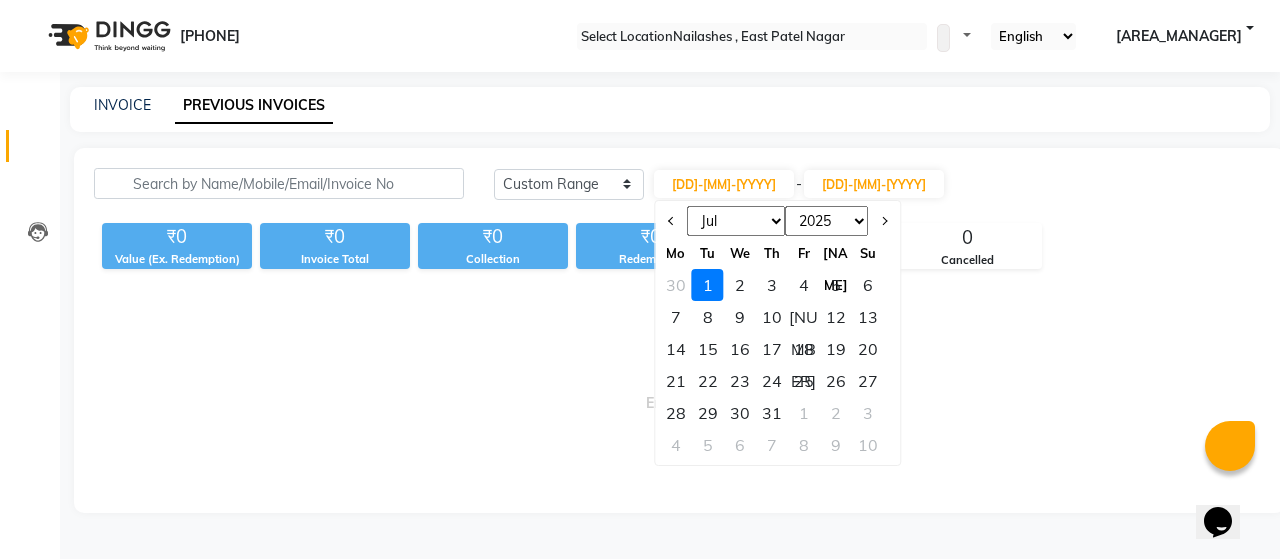 click on "2015 2016 2017 2018 2019 2020 2021 2022 2023 2024 2025 2026 2027 2028 2029 2030 2031 2032 2033 2034 2035" at bounding box center [827, 221] 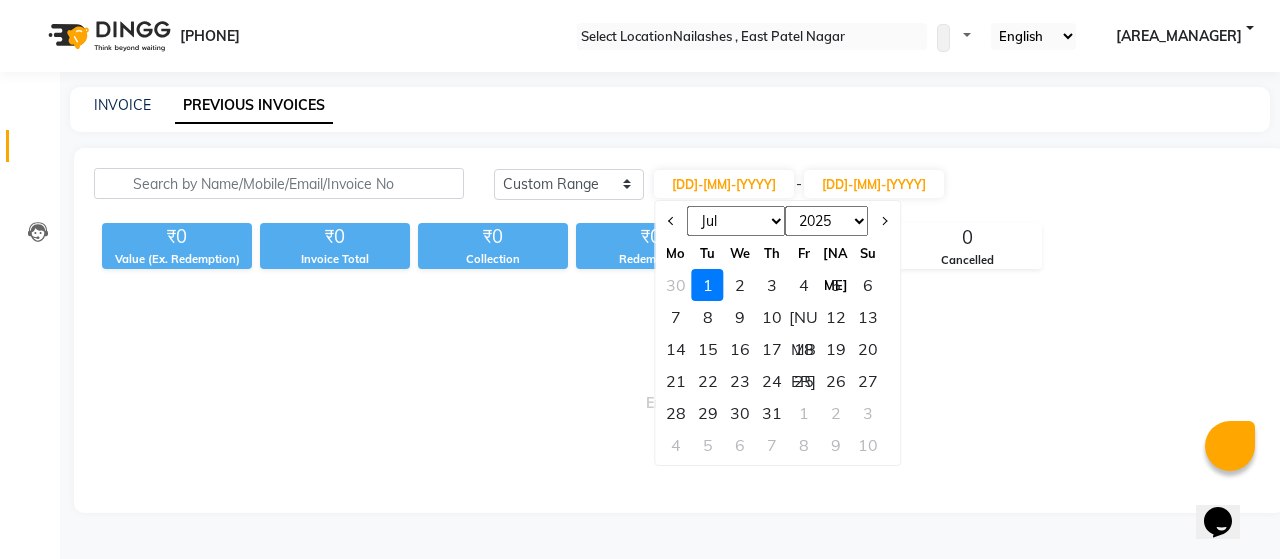 select on "2024" 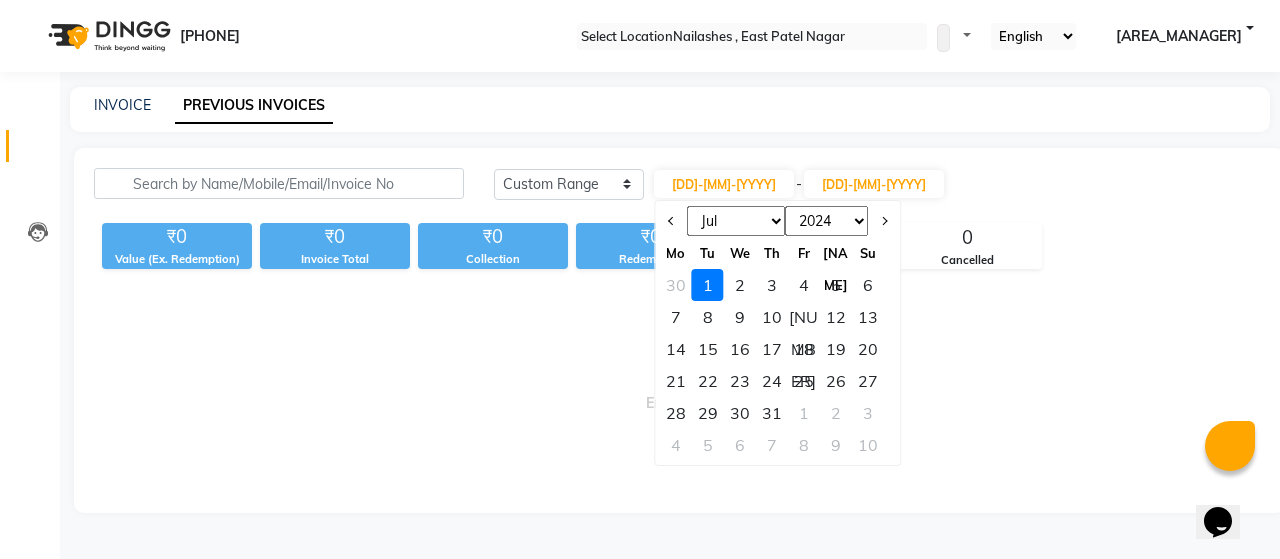 click on "2015 2016 2017 2018 2019 2020 2021 2022 2023 2024 2025 2026 2027 2028 2029 2030 2031 2032 2033 2034 2035" at bounding box center [827, 221] 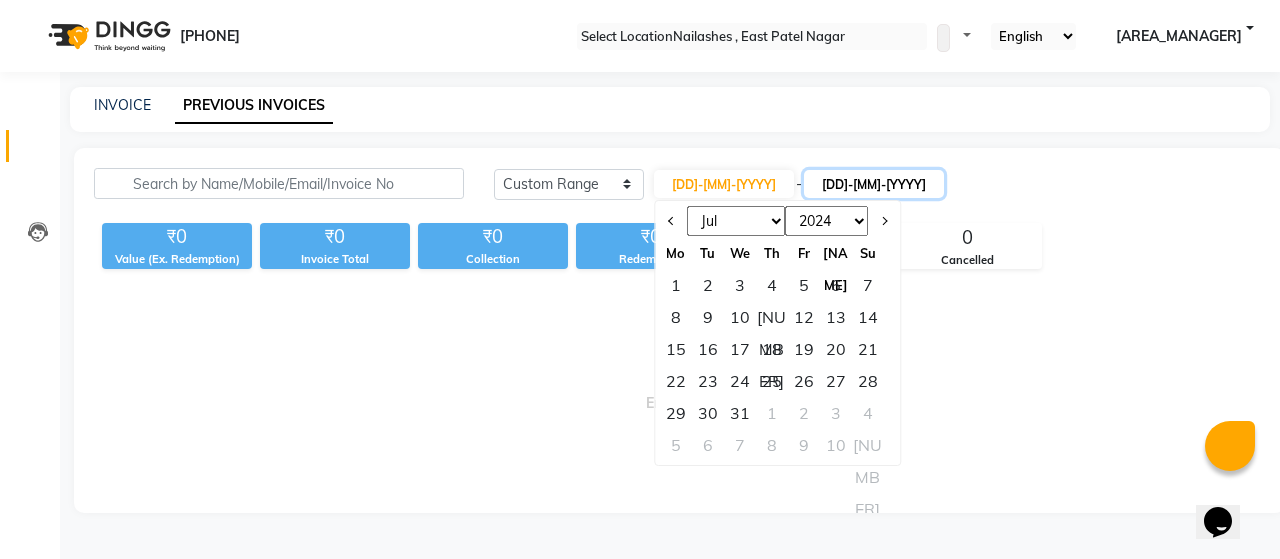click on "[DD]-[MM]-[YYYY]" at bounding box center [874, 184] 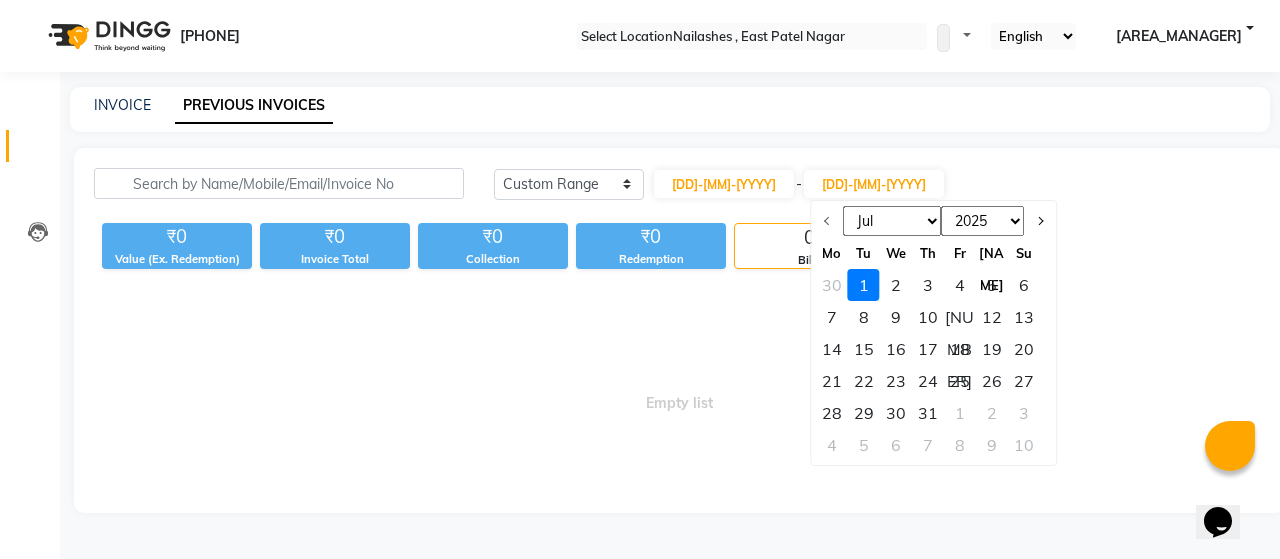 click on "[YEAR] [YEAR] [YEAR] [YEAR] [YEAR] [YEAR] [YEAR] [YEAR] [YEAR] [YEAR] [YEAR]" at bounding box center (983, 221) 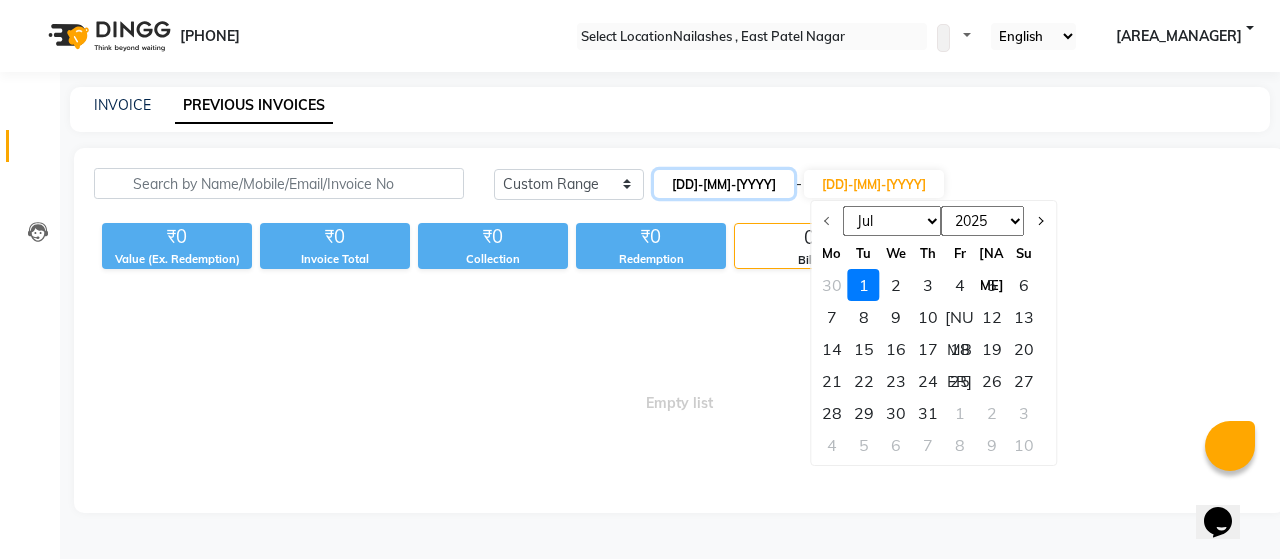 click on "[DD]-[MM]-[YYYY]" at bounding box center (724, 184) 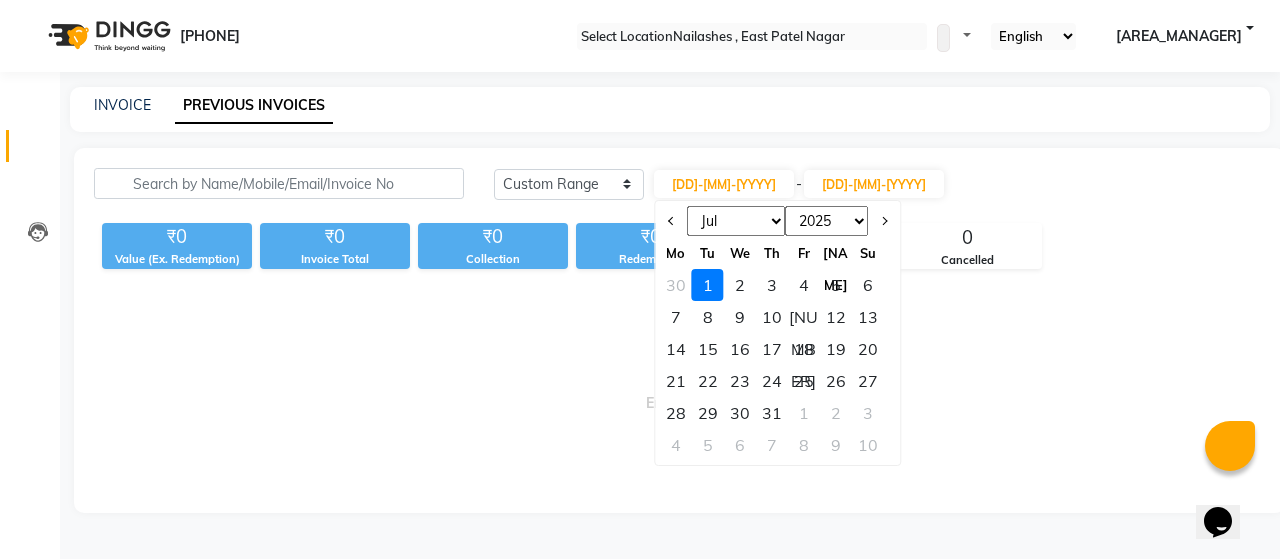 click on "2015 2016 2017 2018 2019 2020 2021 2022 2023 2024 2025 2026 2027 2028 2029 2030 2031 2032 2033 2034 2035" at bounding box center [827, 221] 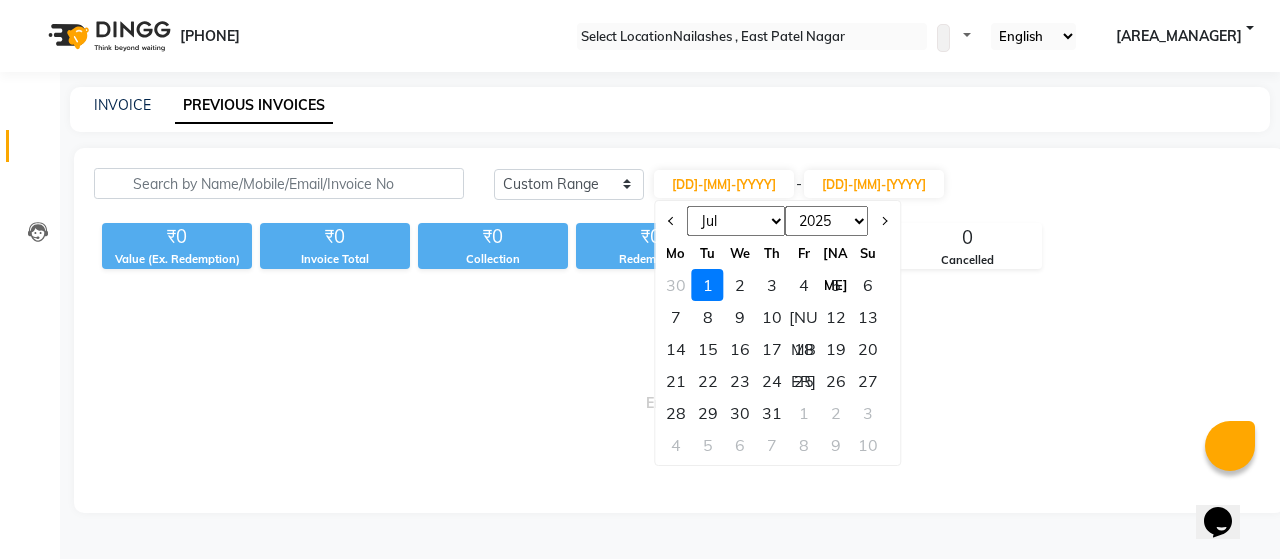 select on "2024" 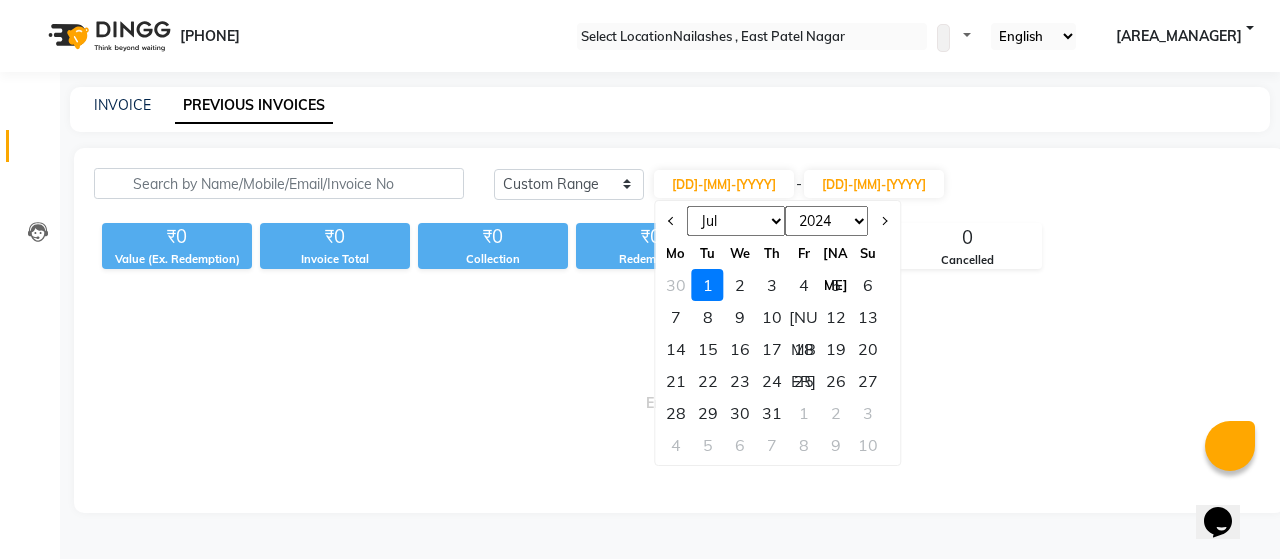 click on "2015 2016 2017 2018 2019 2020 2021 2022 2023 2024 2025 2026 2027 2028 2029 2030 2031 2032 2033 2034 2035" at bounding box center (827, 221) 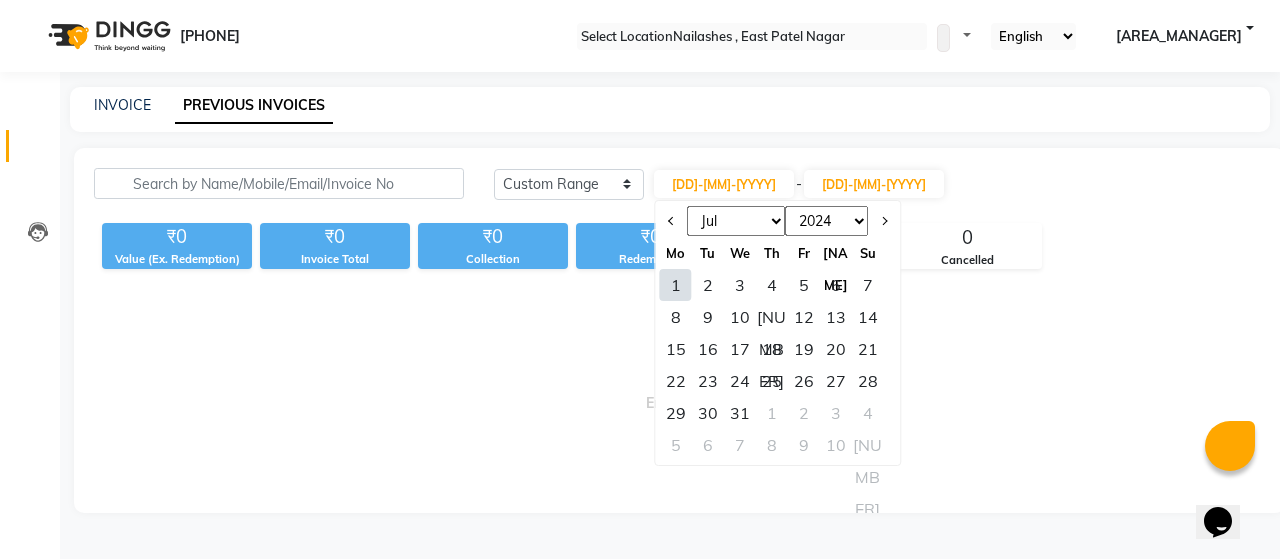 click on "1" at bounding box center [676, 285] 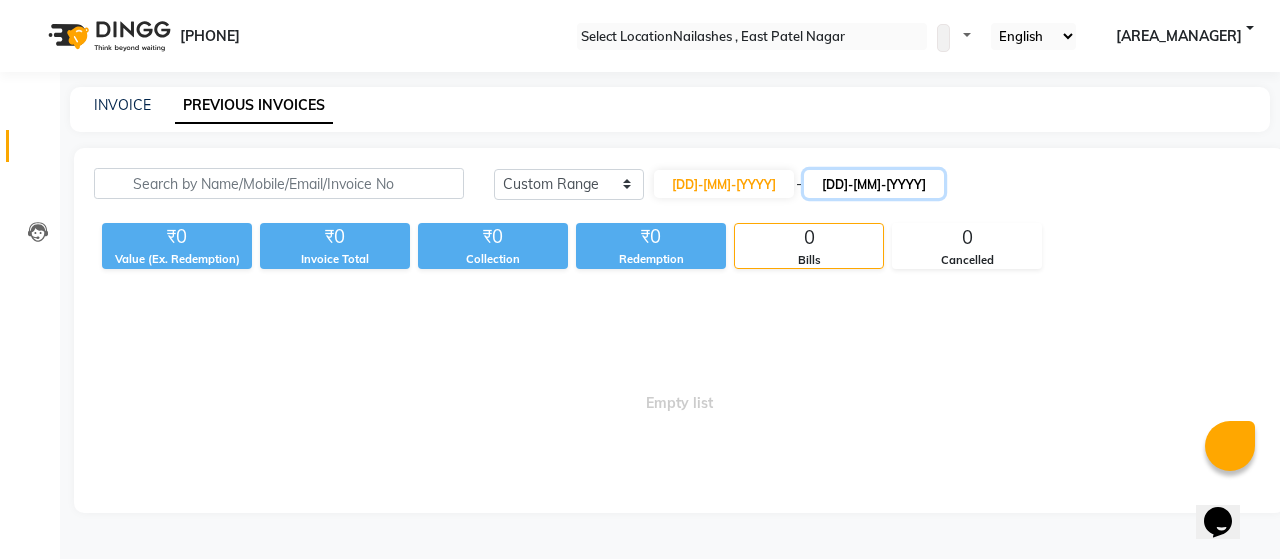 click on "[DD]-[MM]-[YYYY]" at bounding box center (874, 184) 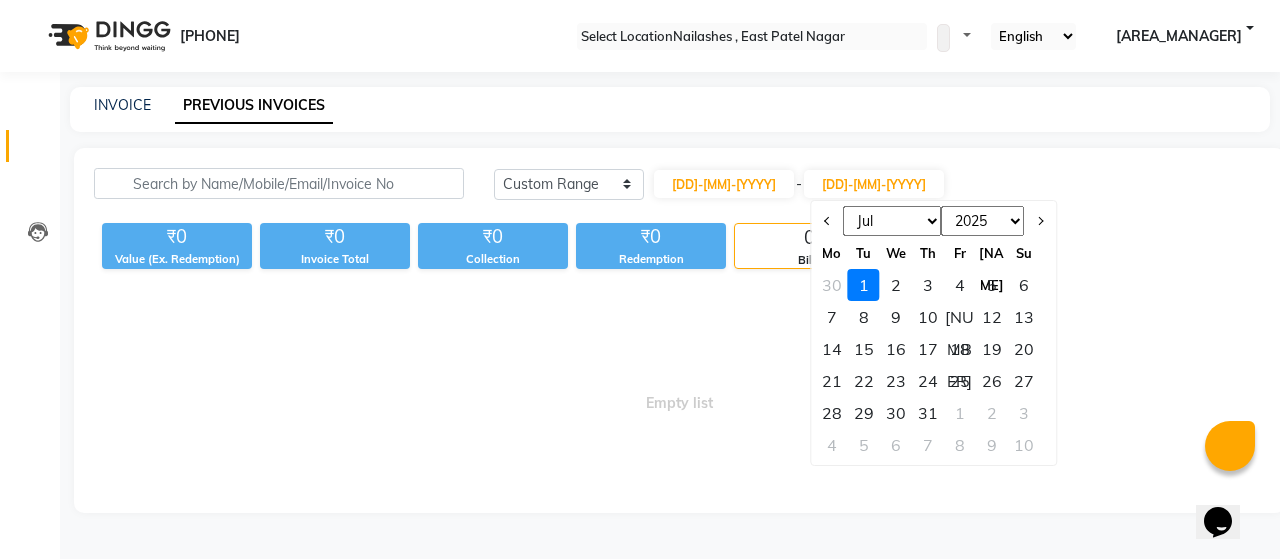 click on "2024 2025 2026 2027 2028 2029 2030 2031 2032 2033 2034 2035" at bounding box center (983, 221) 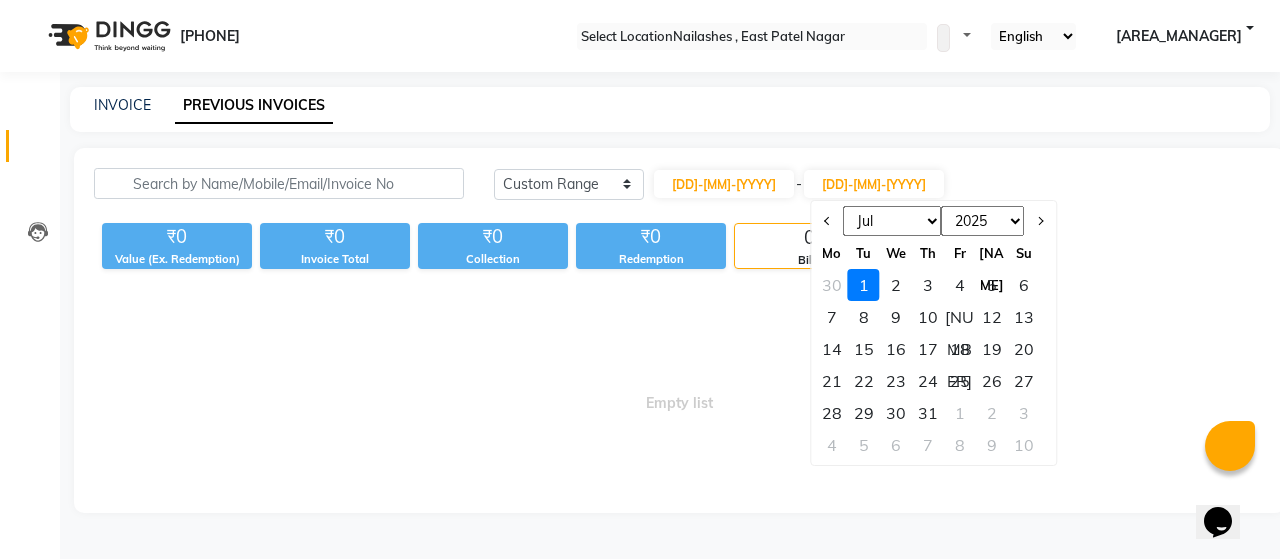 select on "2024" 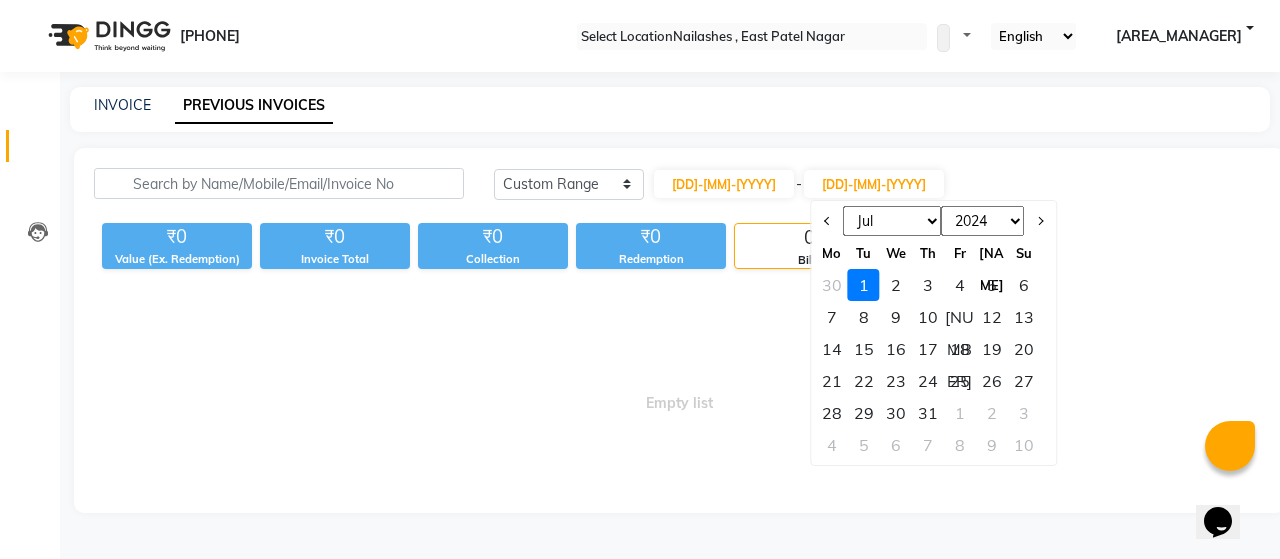 click on "2024 2025 2026 2027 2028 2029 2030 2031 2032 2033 2034 2035" at bounding box center (983, 221) 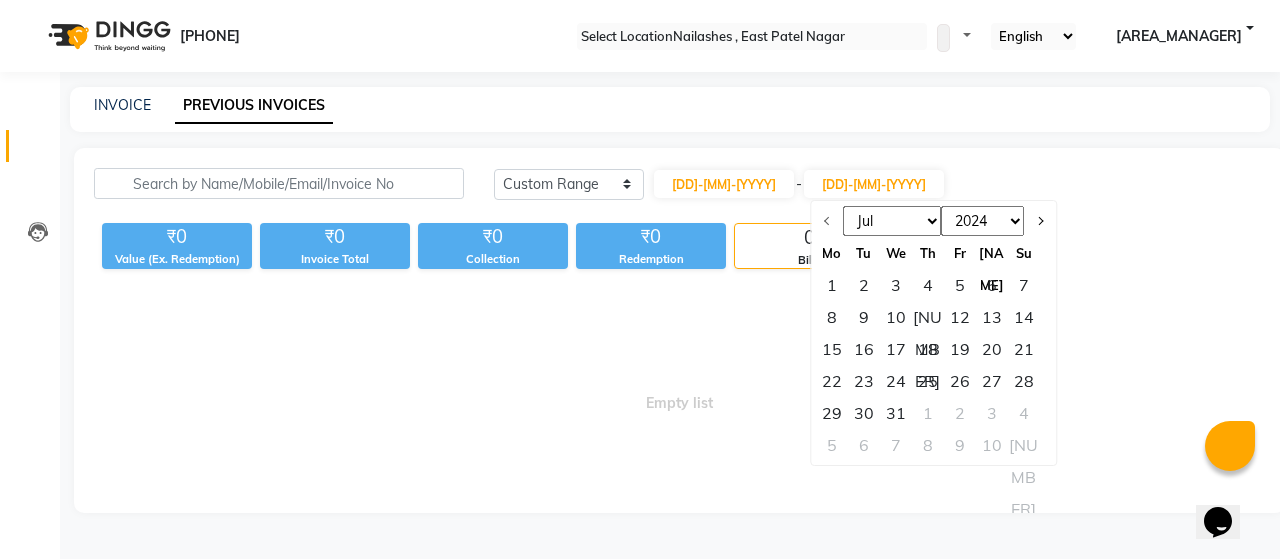 click on "31" at bounding box center [896, 413] 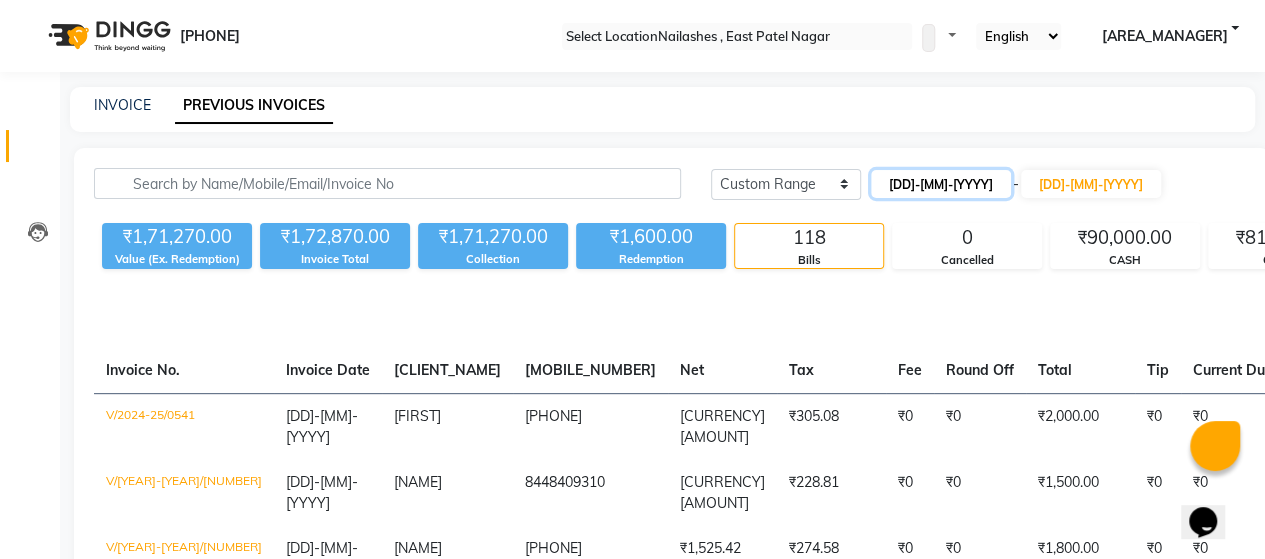 click on "[DD]-[MM]-[YYYY]" at bounding box center [941, 184] 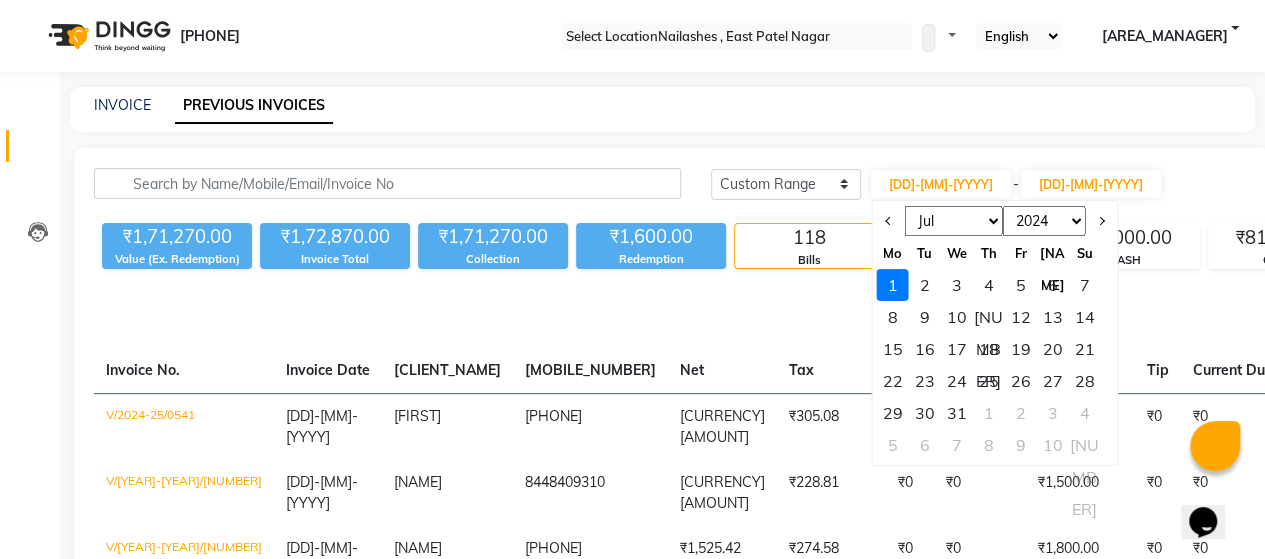click on "2" at bounding box center (924, 285) 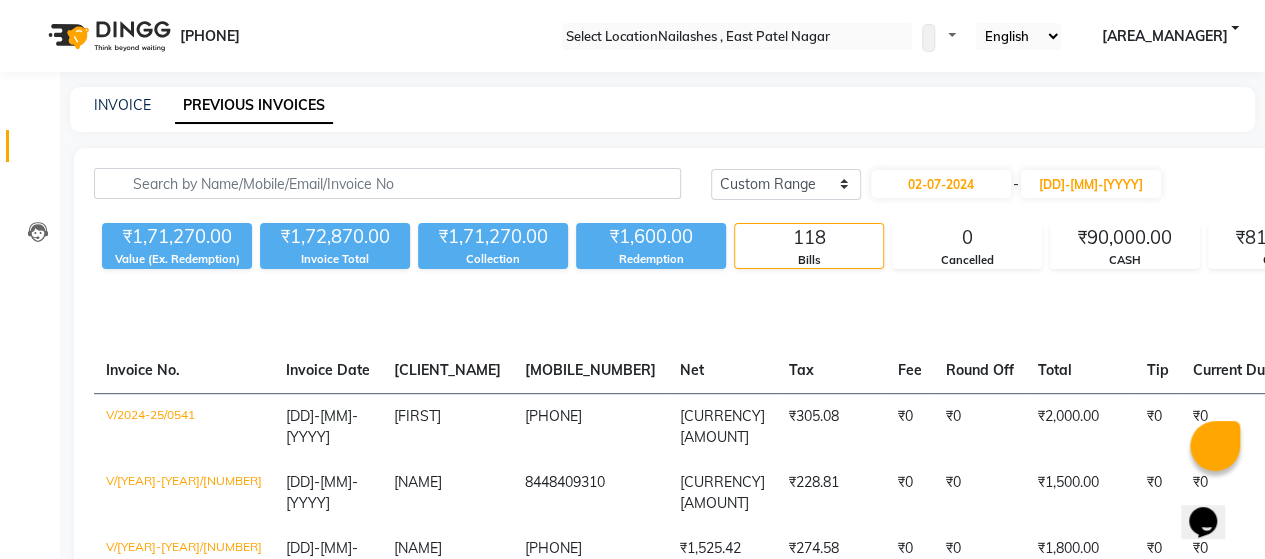 click on "[AREA_MANAGER]" at bounding box center [1164, 36] 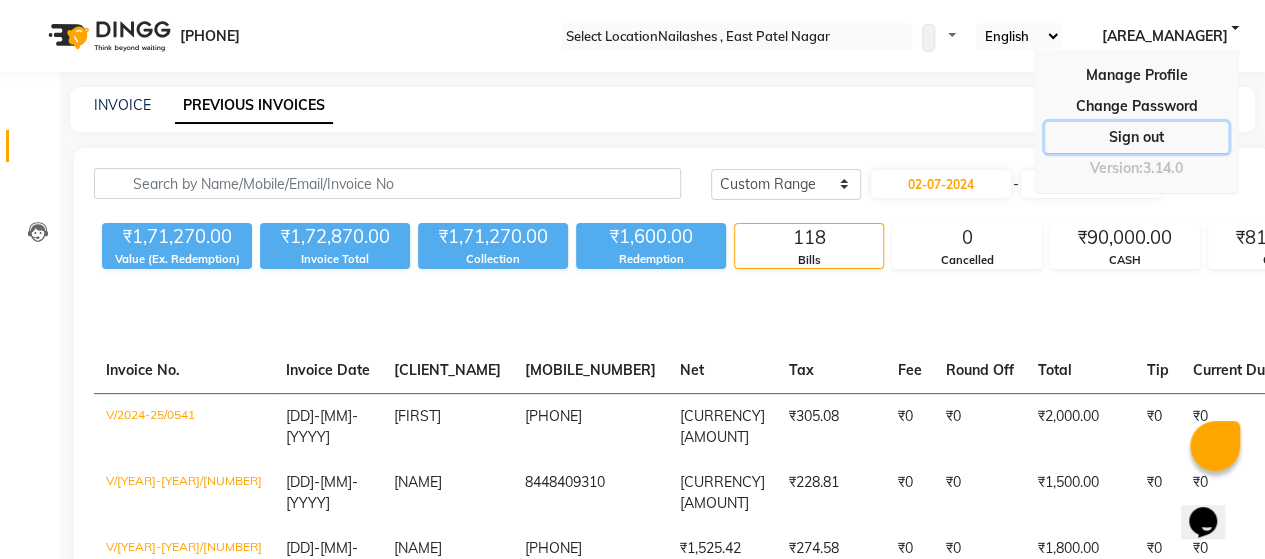 click on "Sign out" at bounding box center [1136, 106] 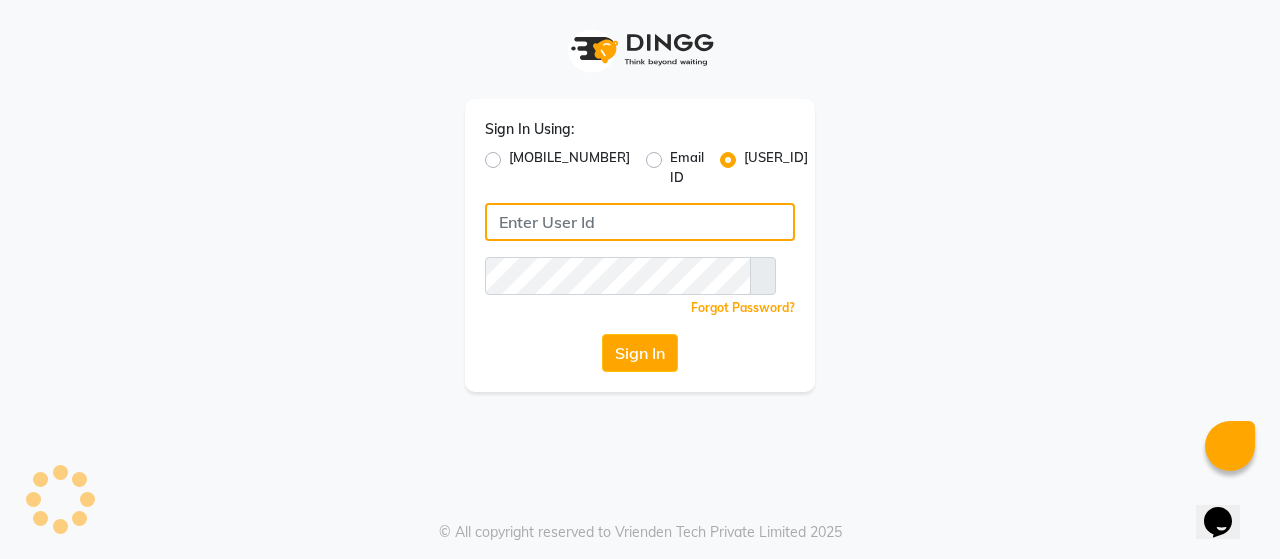 type on "[PHONE]" 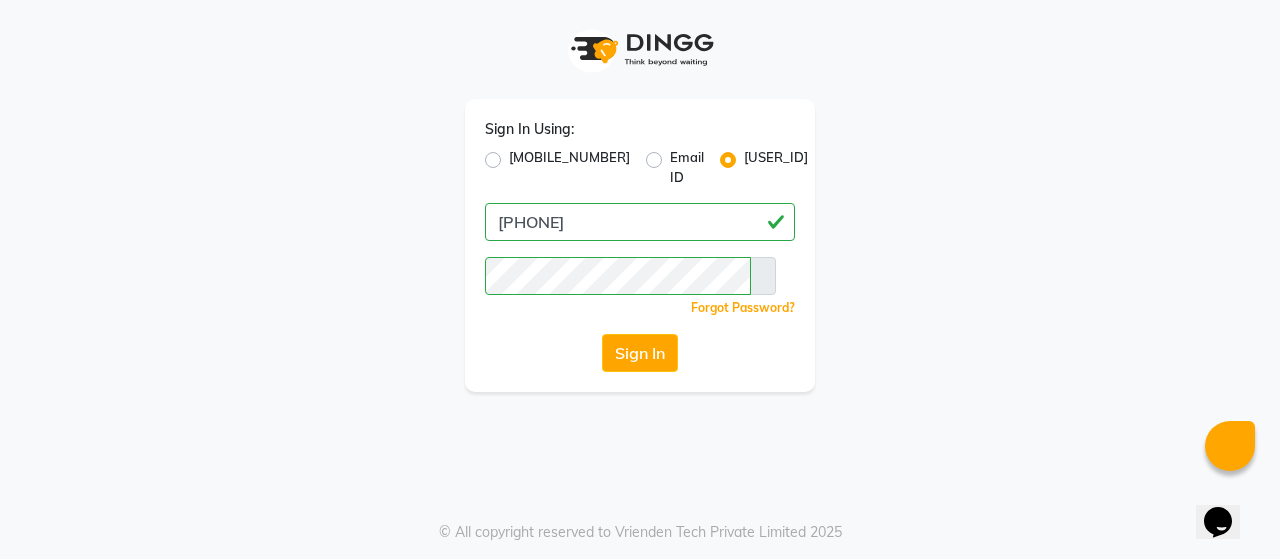 click on "[MOBILE_NUMBER]" at bounding box center (569, 167) 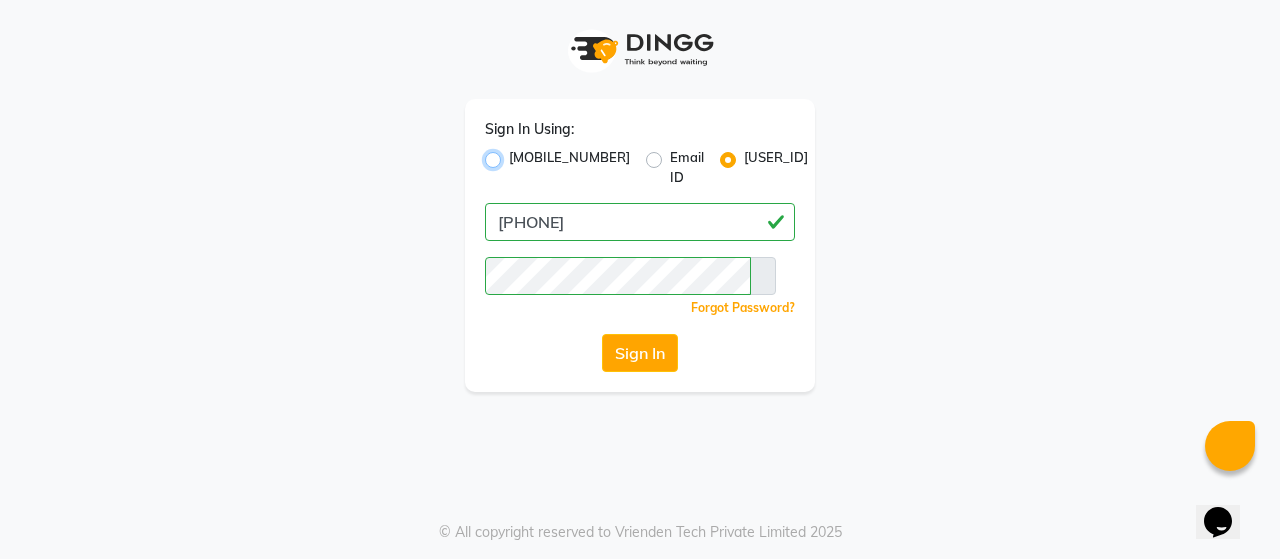 click on "[MOBILE_NUMBER]" at bounding box center [515, 154] 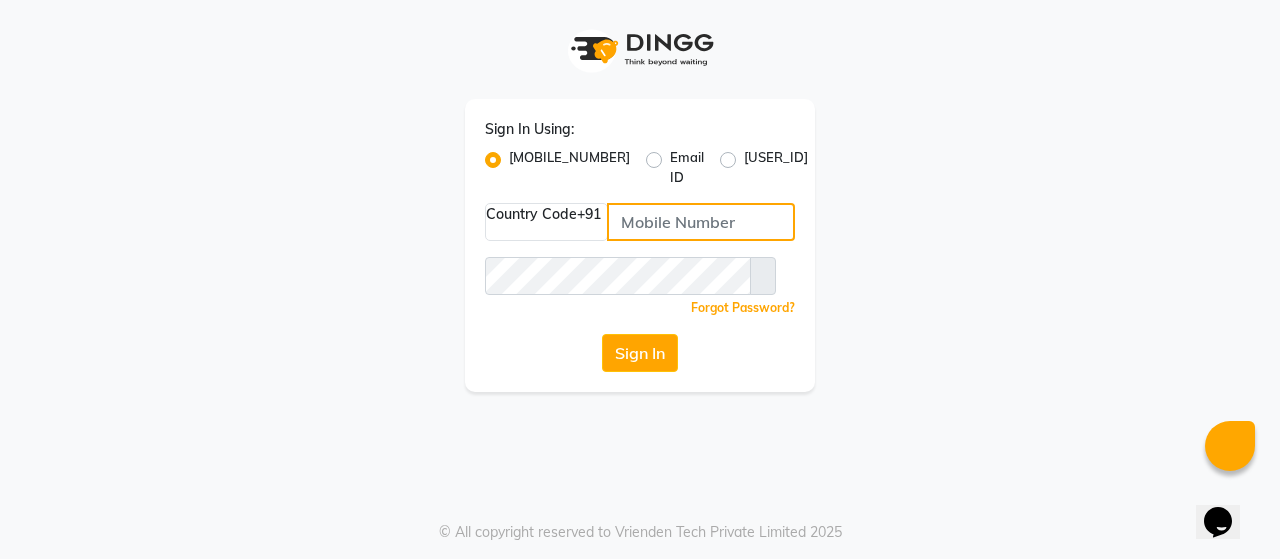 click at bounding box center (701, 222) 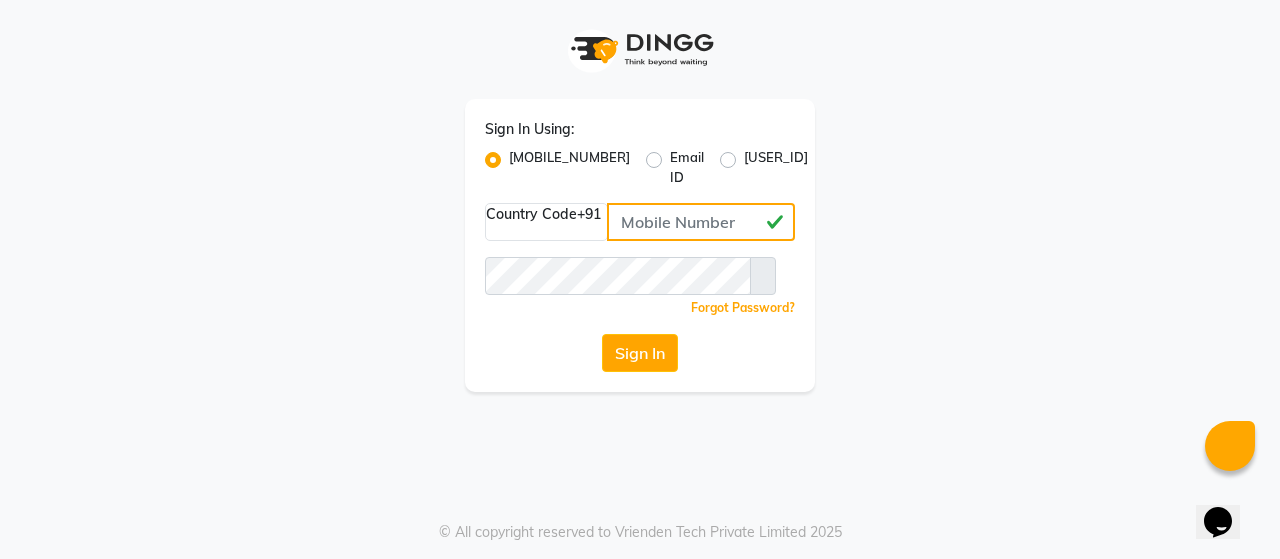drag, startPoint x: 562, startPoint y: 201, endPoint x: 689, endPoint y: 180, distance: 128.72452 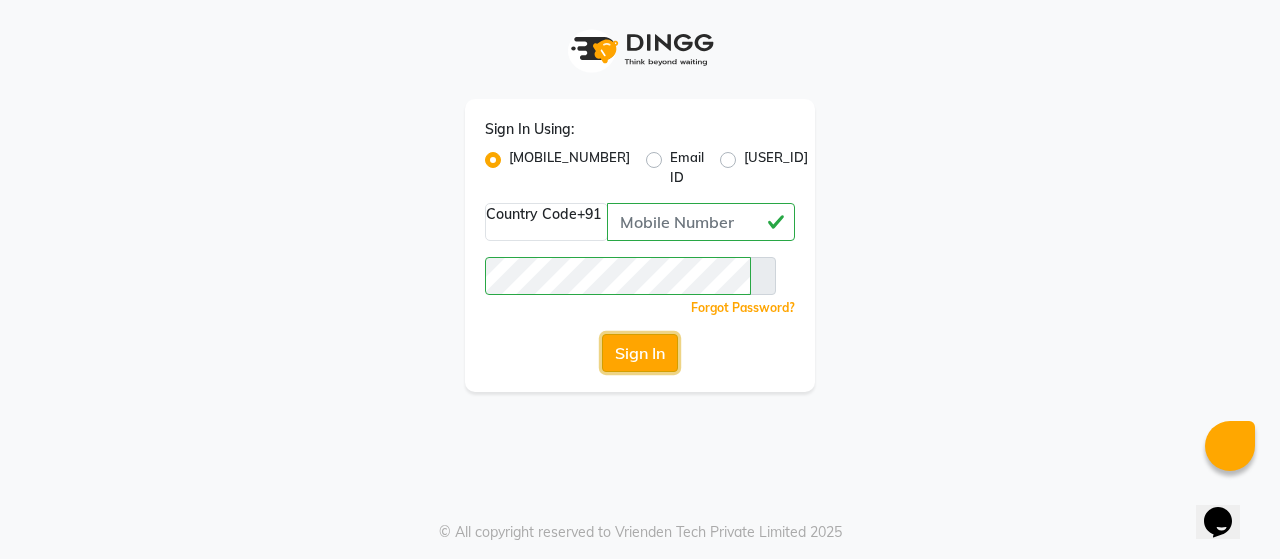 click on "Sign In" at bounding box center [640, 353] 